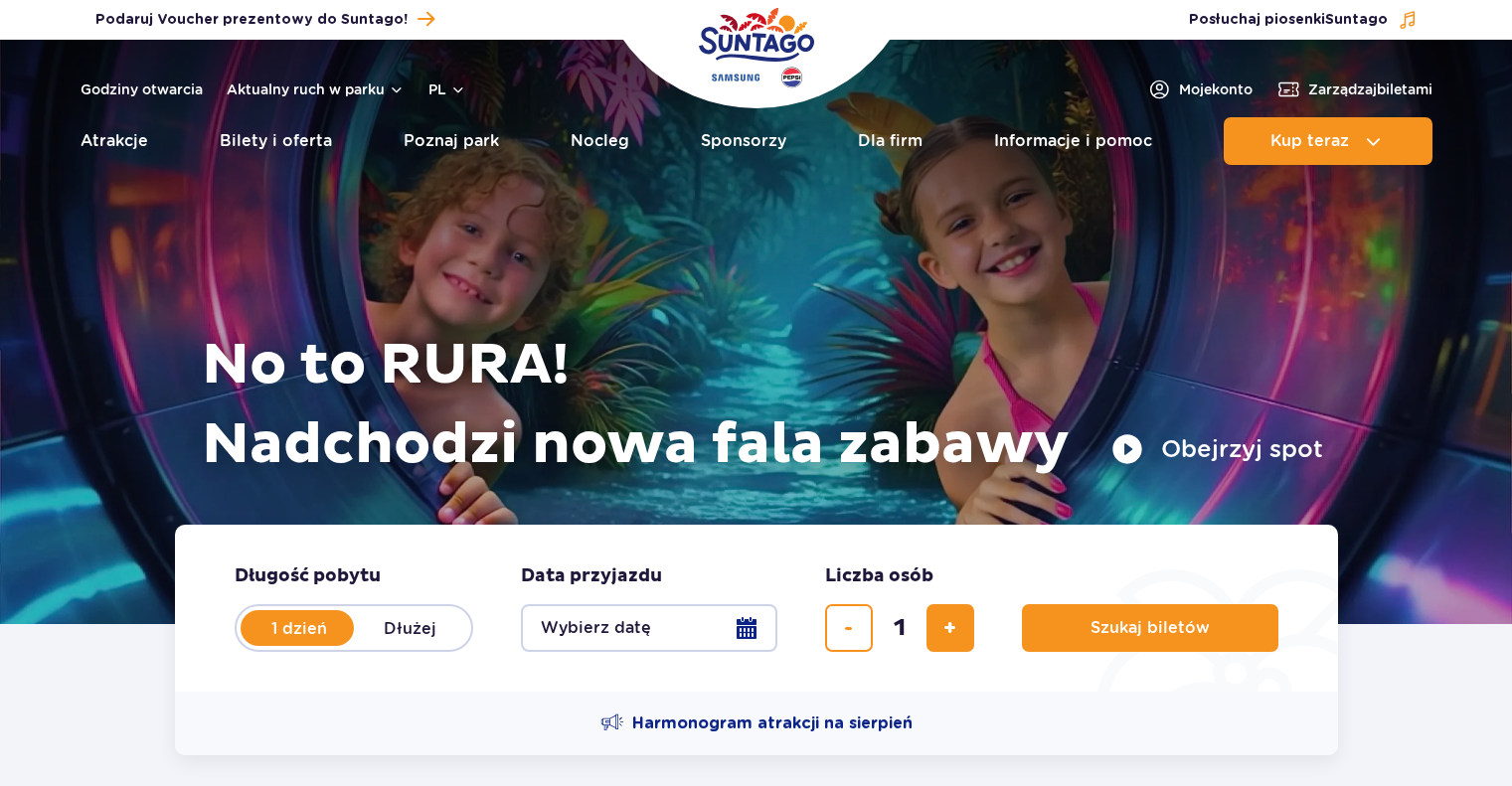 scroll, scrollTop: 0, scrollLeft: 0, axis: both 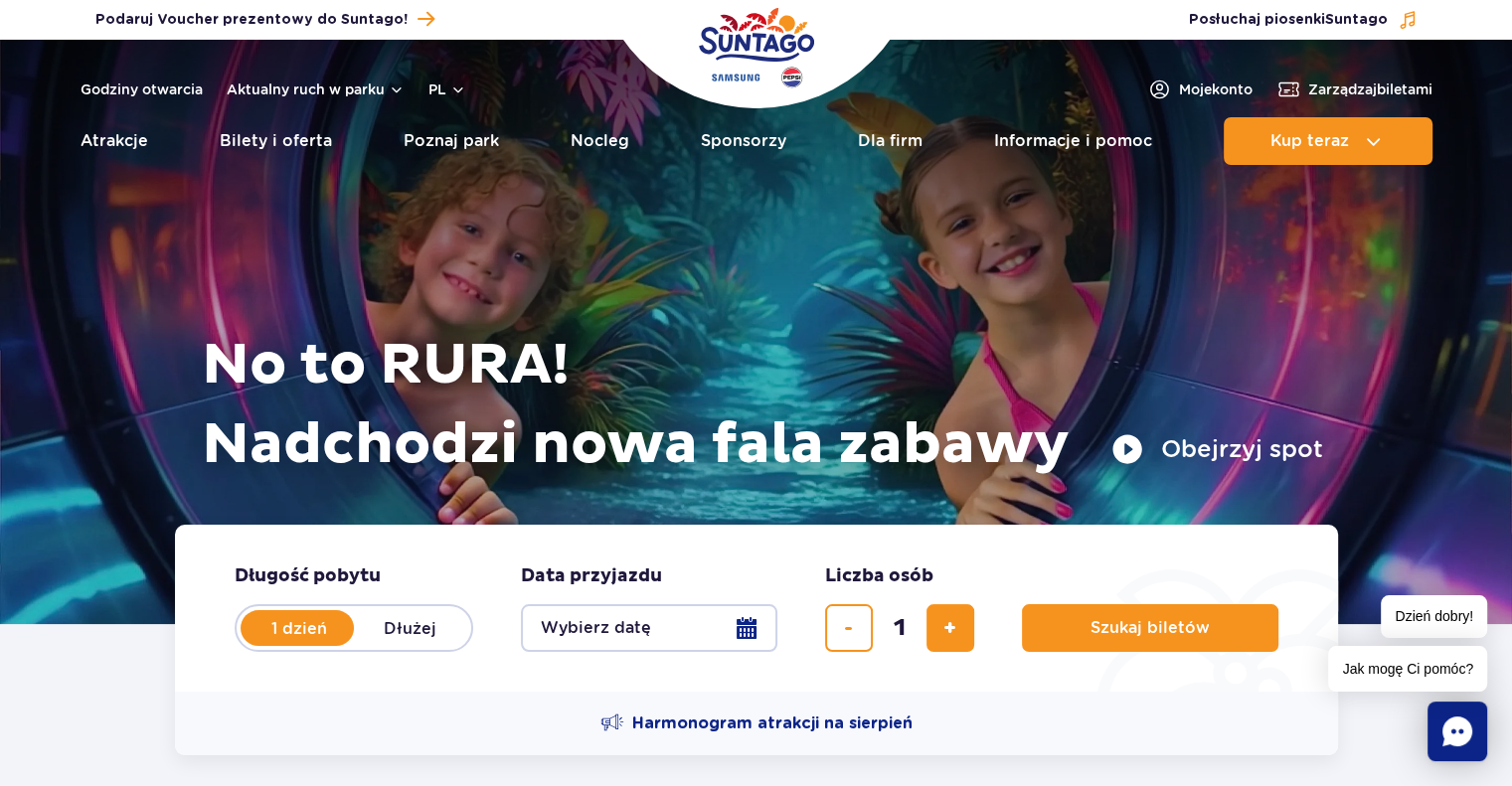 click on "Wybierz datę" at bounding box center [649, 628] 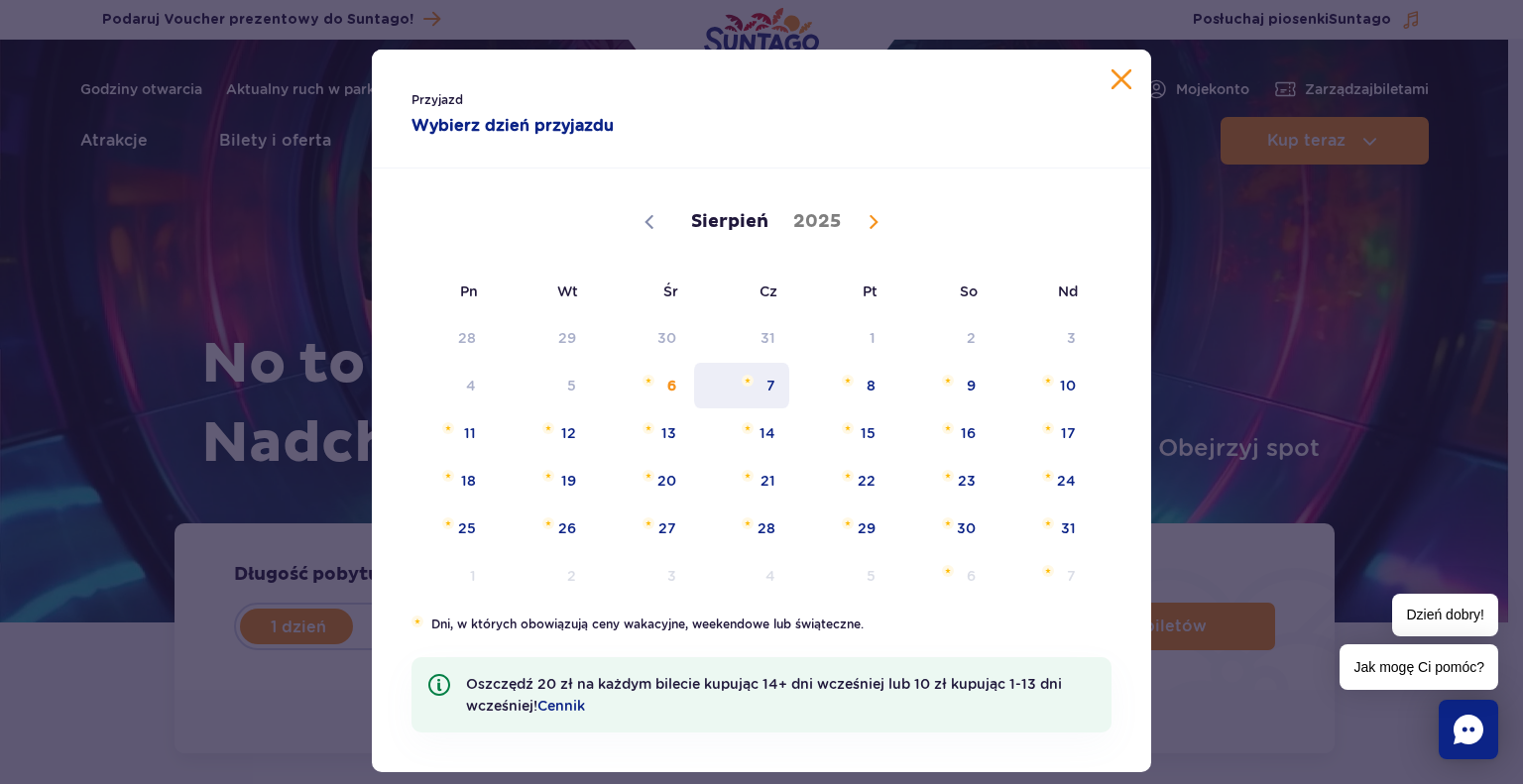 click on "7" at bounding box center (742, 386) 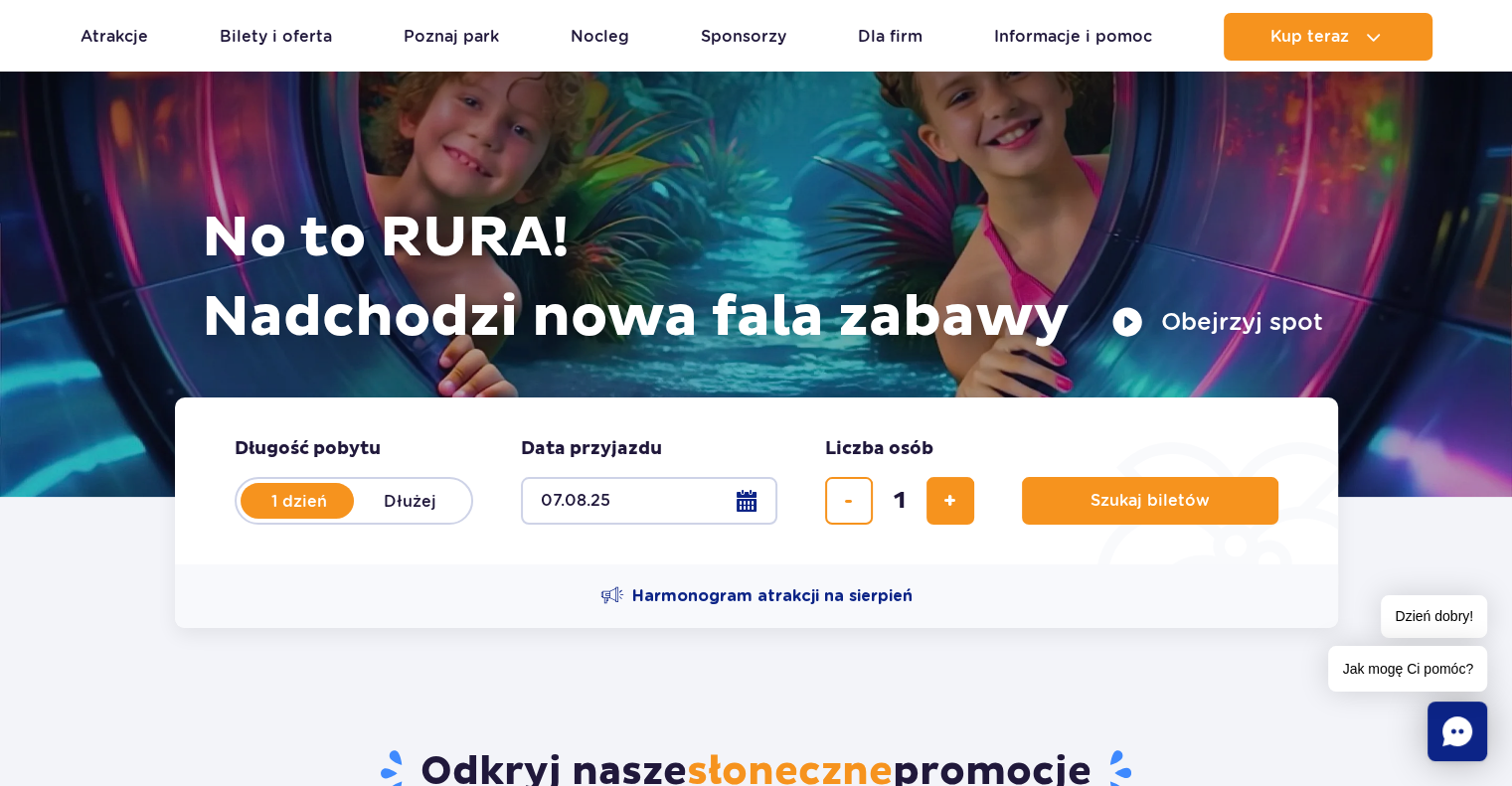 scroll, scrollTop: 232, scrollLeft: 0, axis: vertical 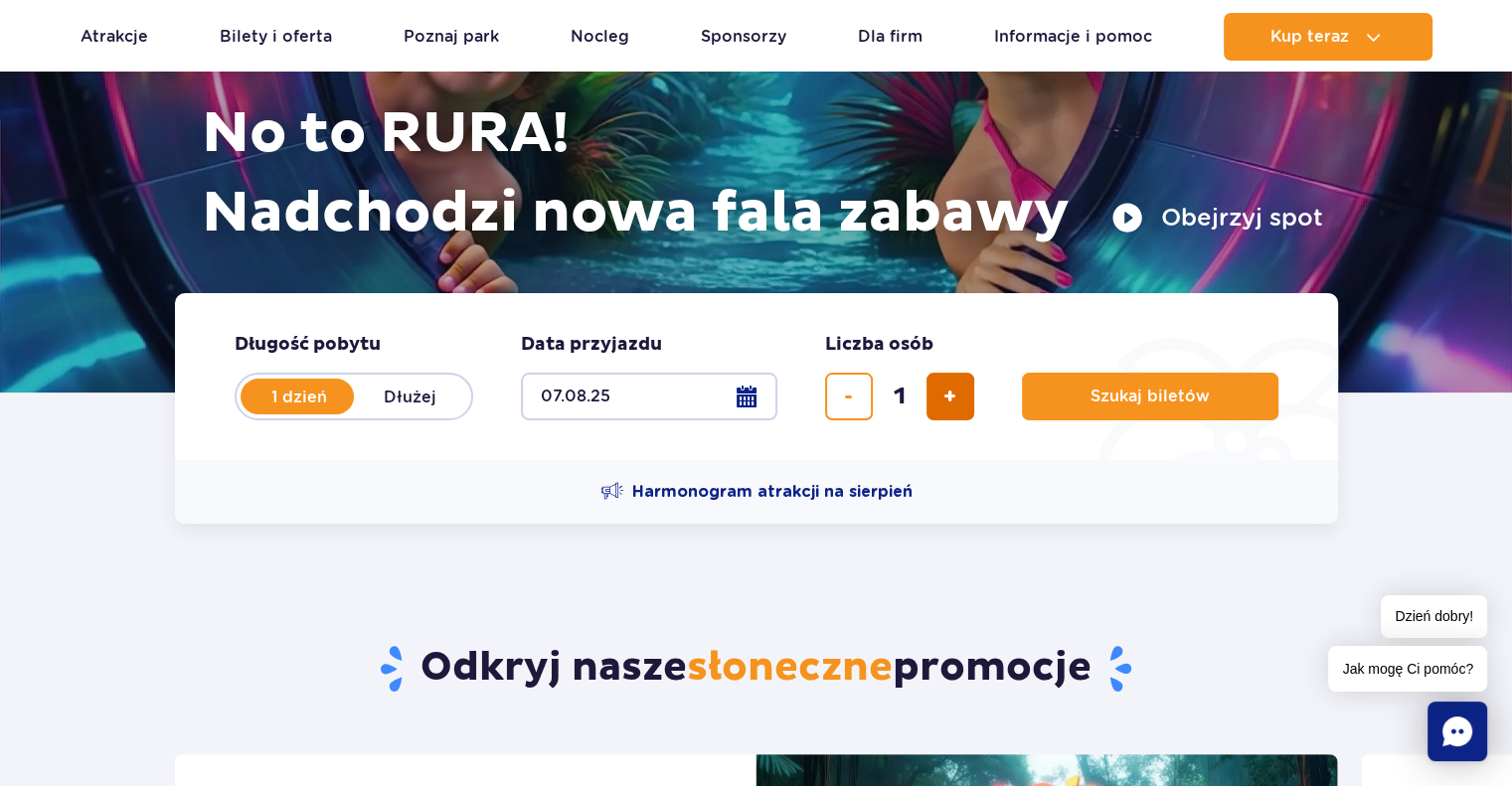 click at bounding box center (949, 396) 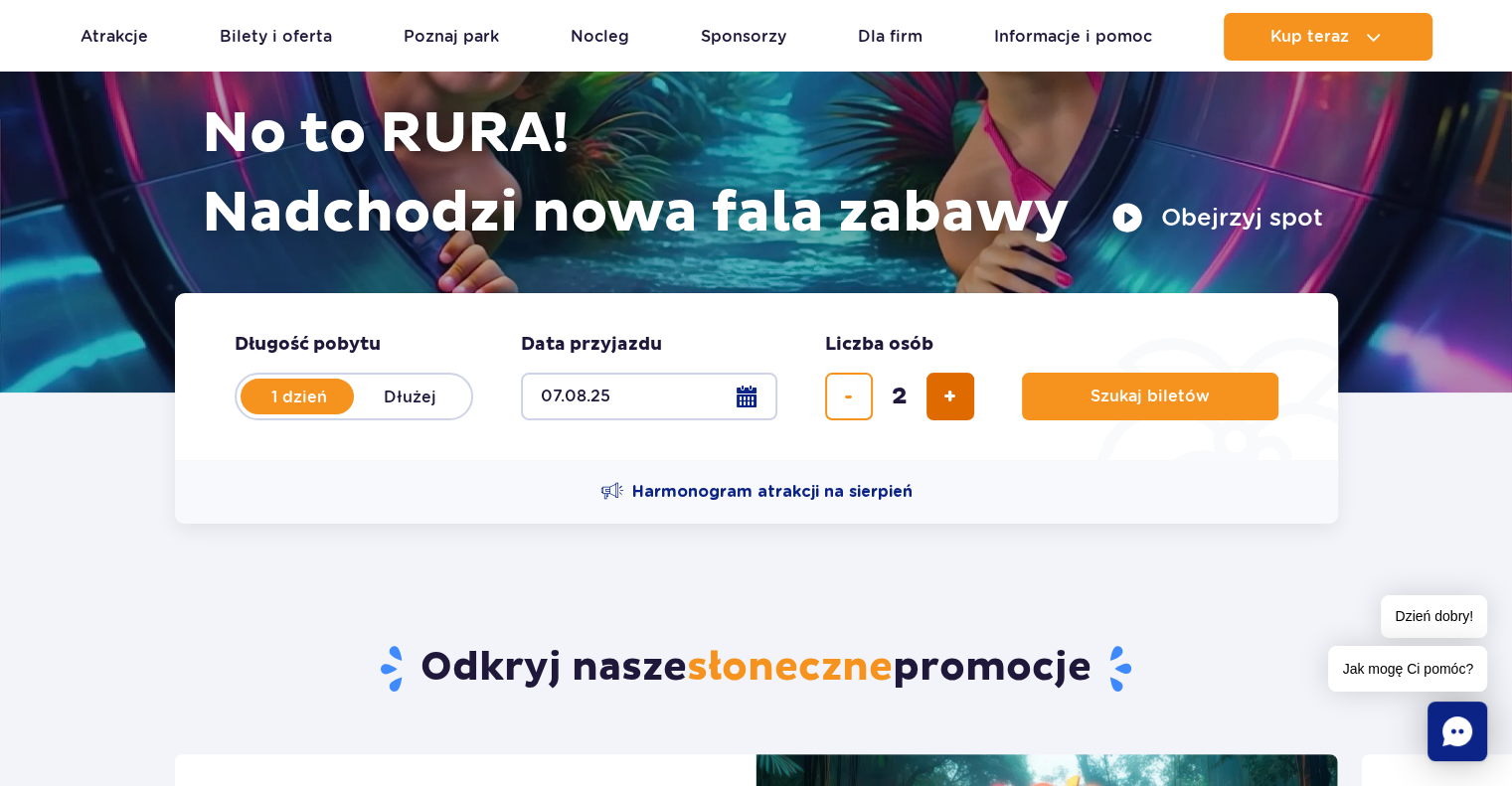 click at bounding box center (949, 396) 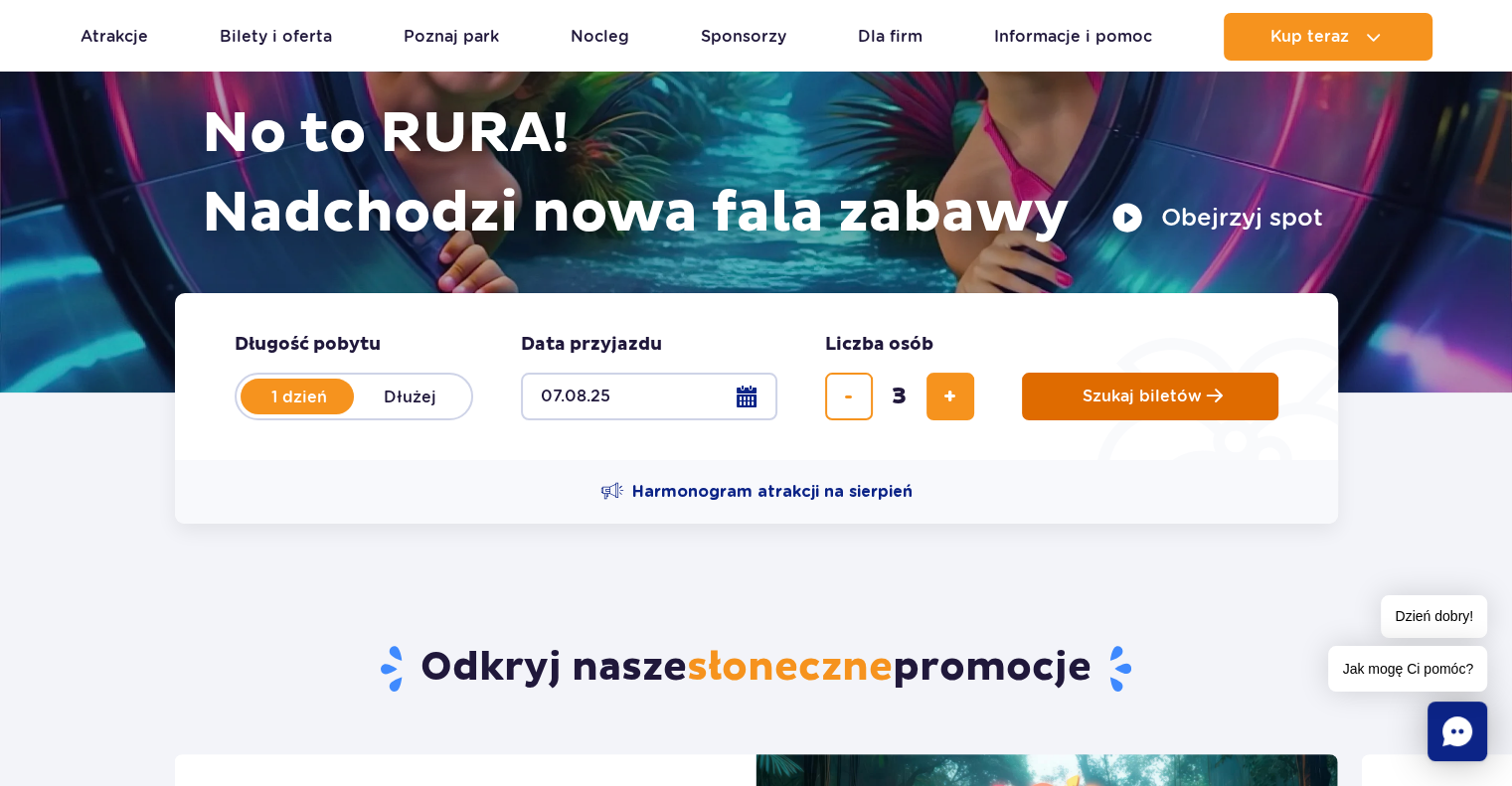 click on "Szukaj biletów" at bounding box center [1142, 396] 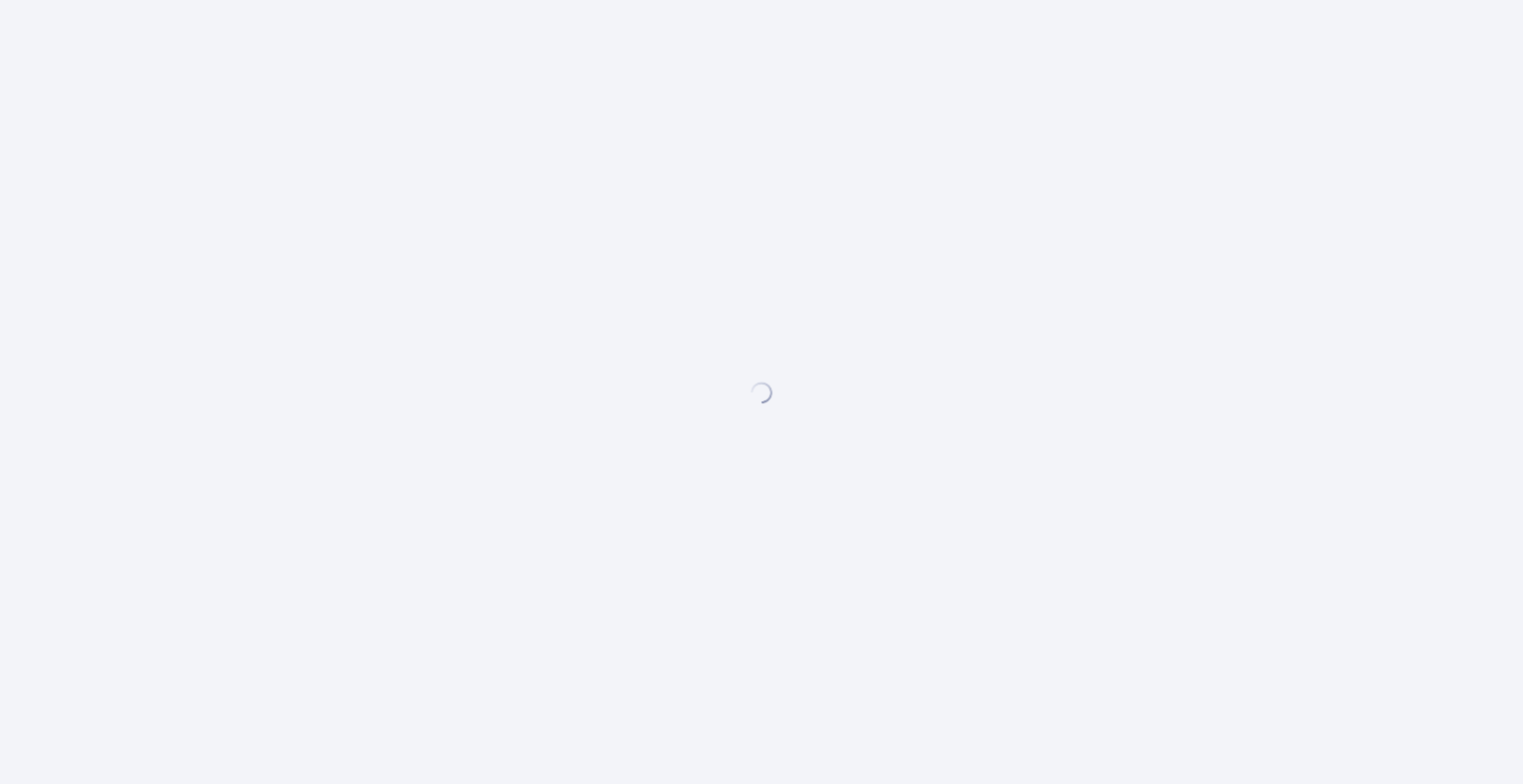 scroll, scrollTop: 0, scrollLeft: 0, axis: both 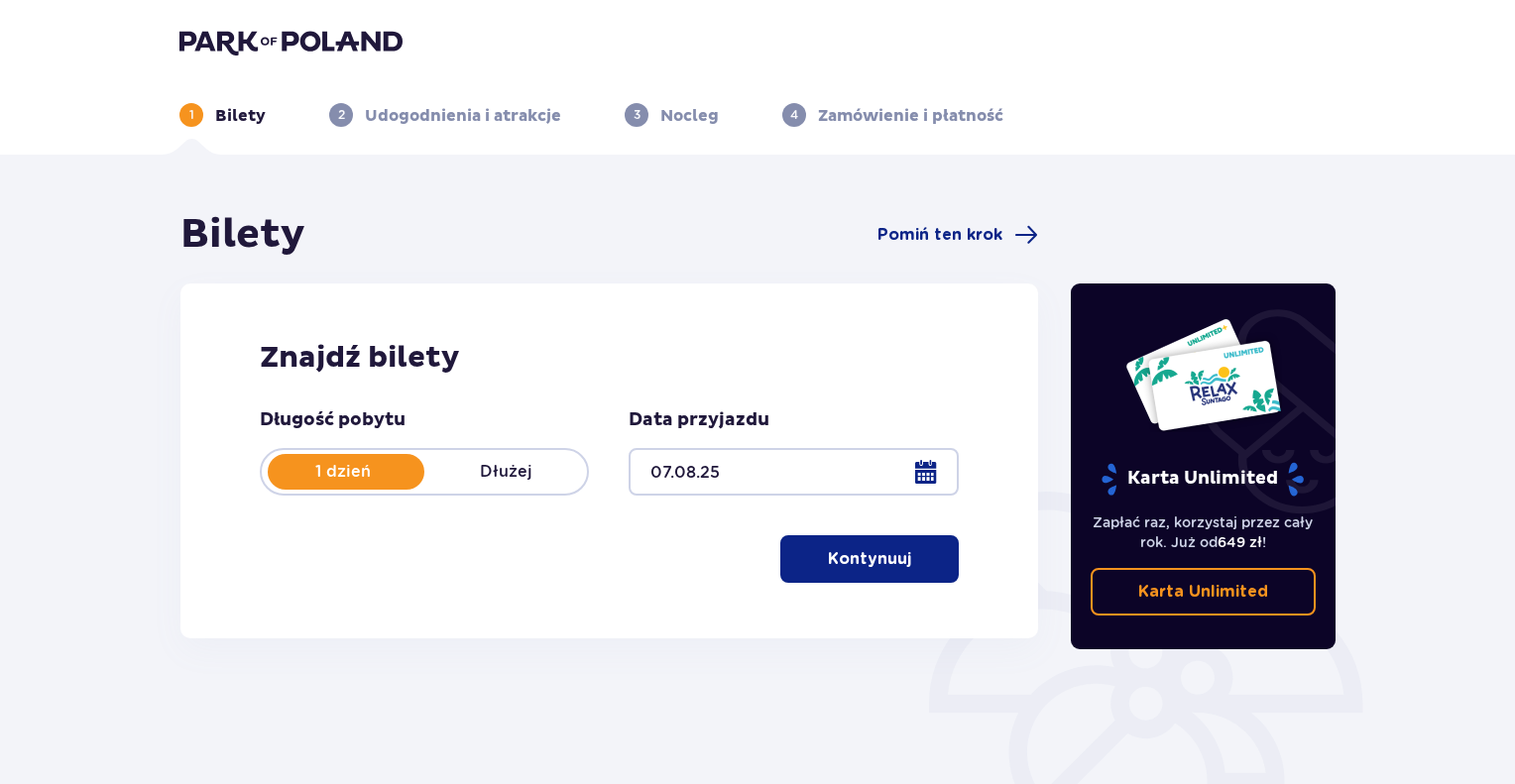 click on "Kontynuuj" at bounding box center [870, 559] 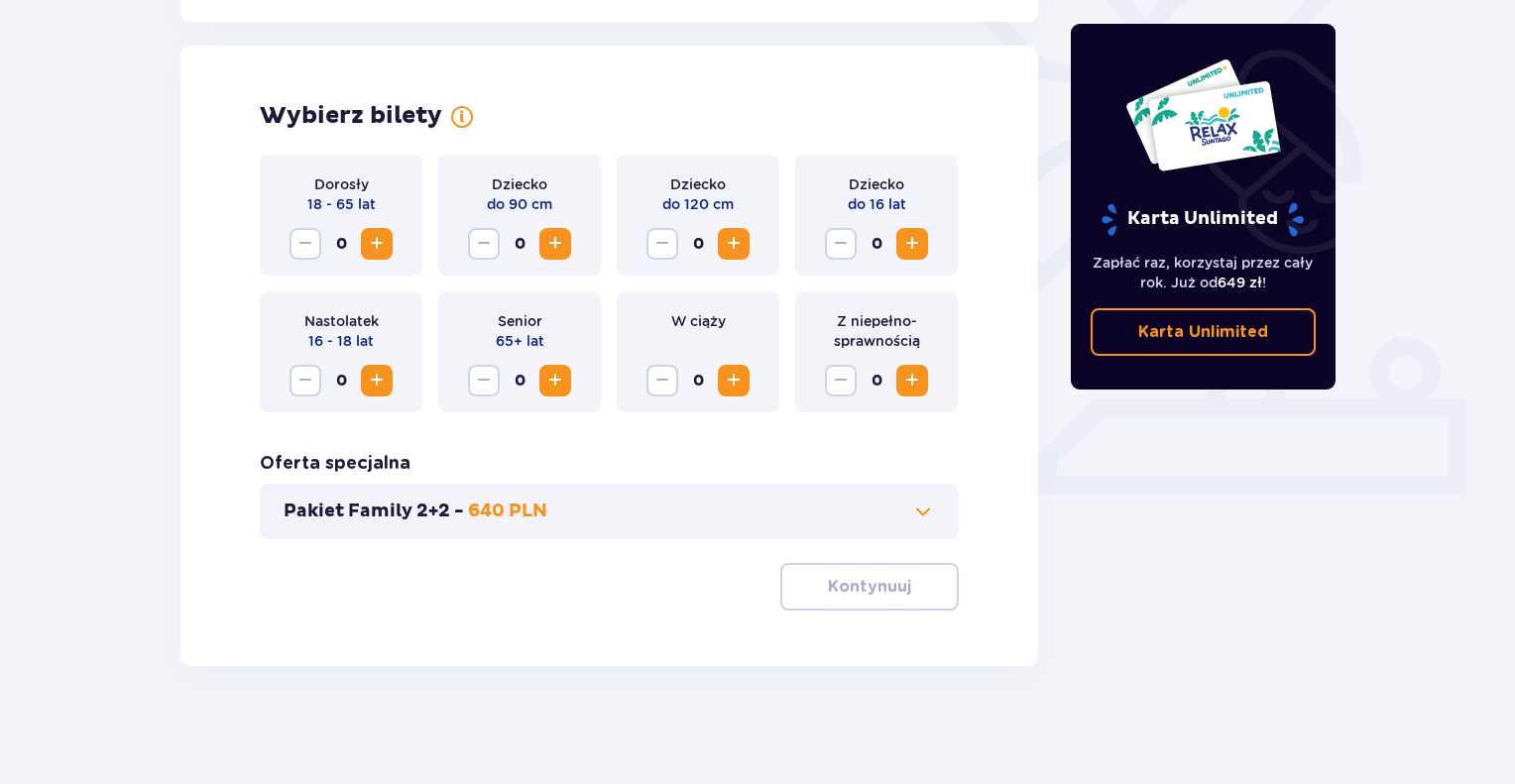 scroll, scrollTop: 530, scrollLeft: 0, axis: vertical 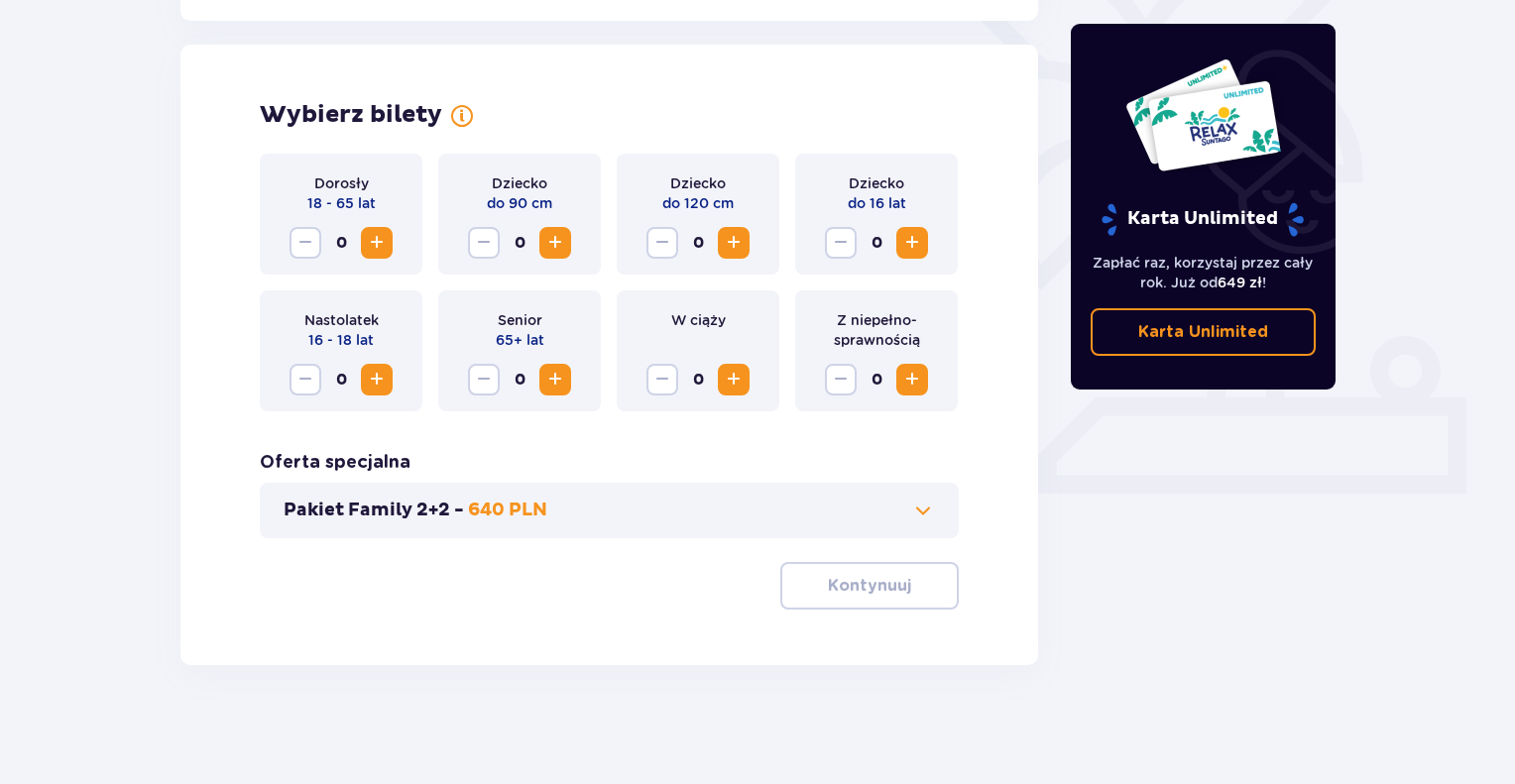 click at bounding box center (377, 243) 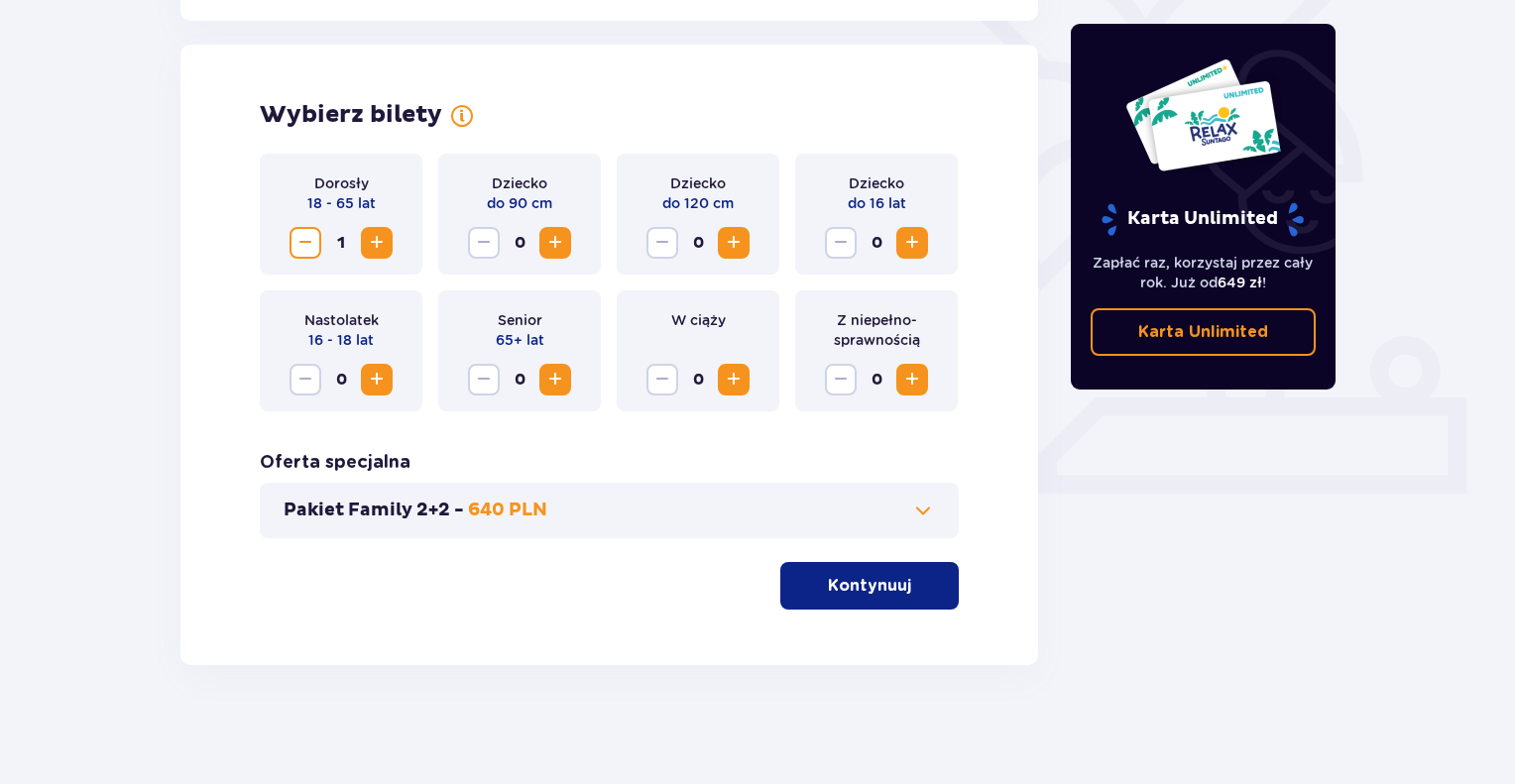 click at bounding box center [912, 243] 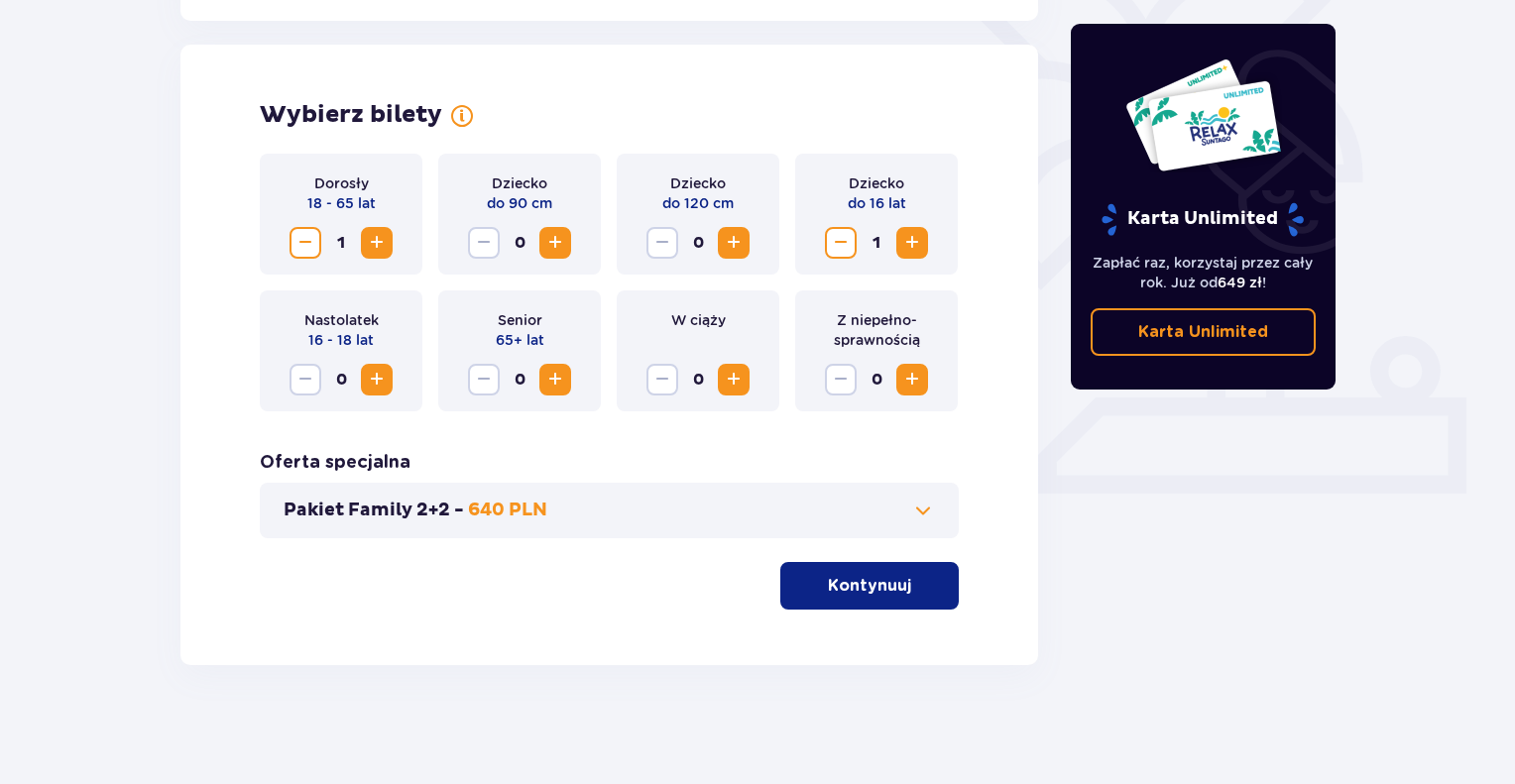 click at bounding box center (912, 243) 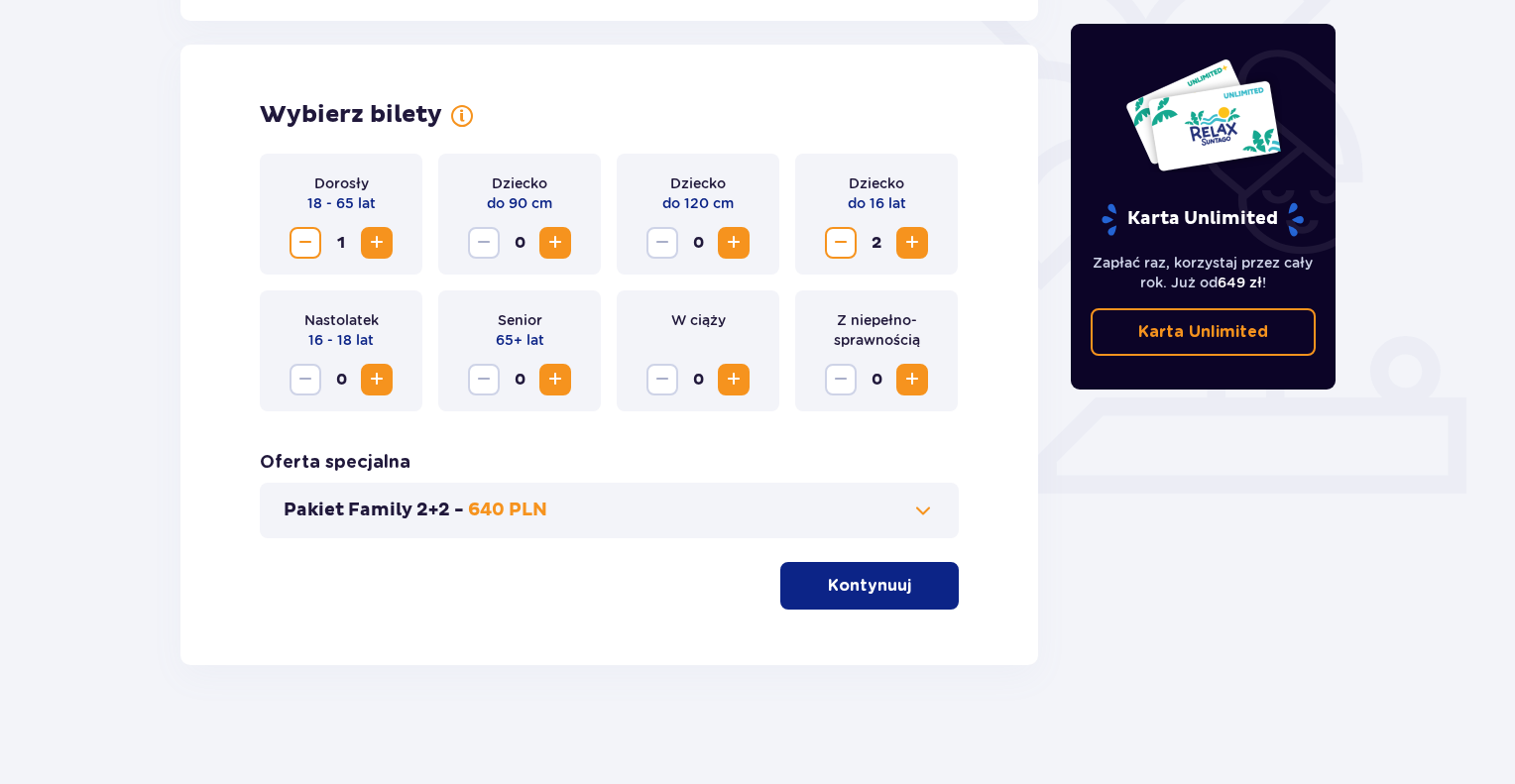 click on "Pakiet Family 2+2 -  640 PLN" at bounding box center (609, 510) 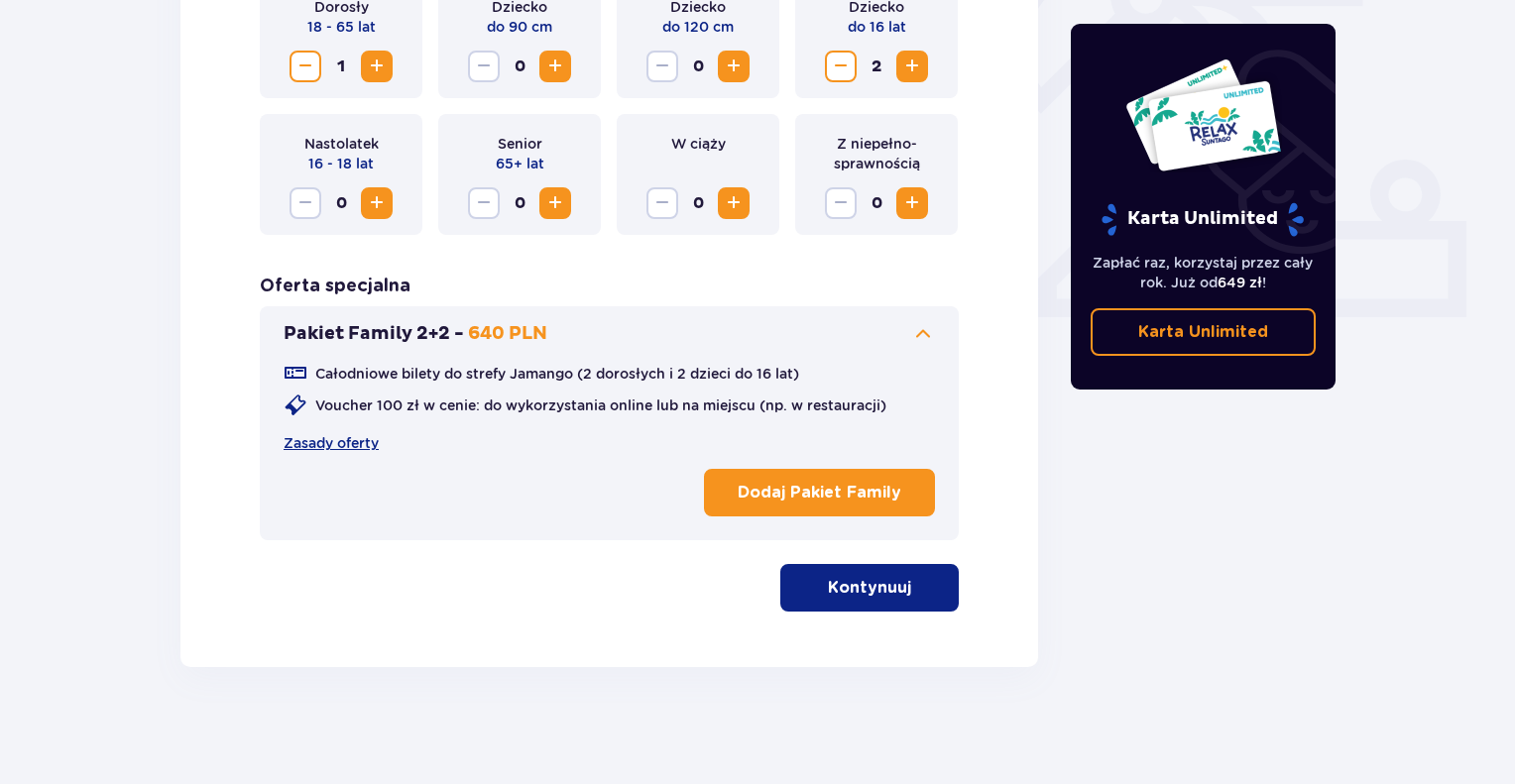 scroll, scrollTop: 709, scrollLeft: 0, axis: vertical 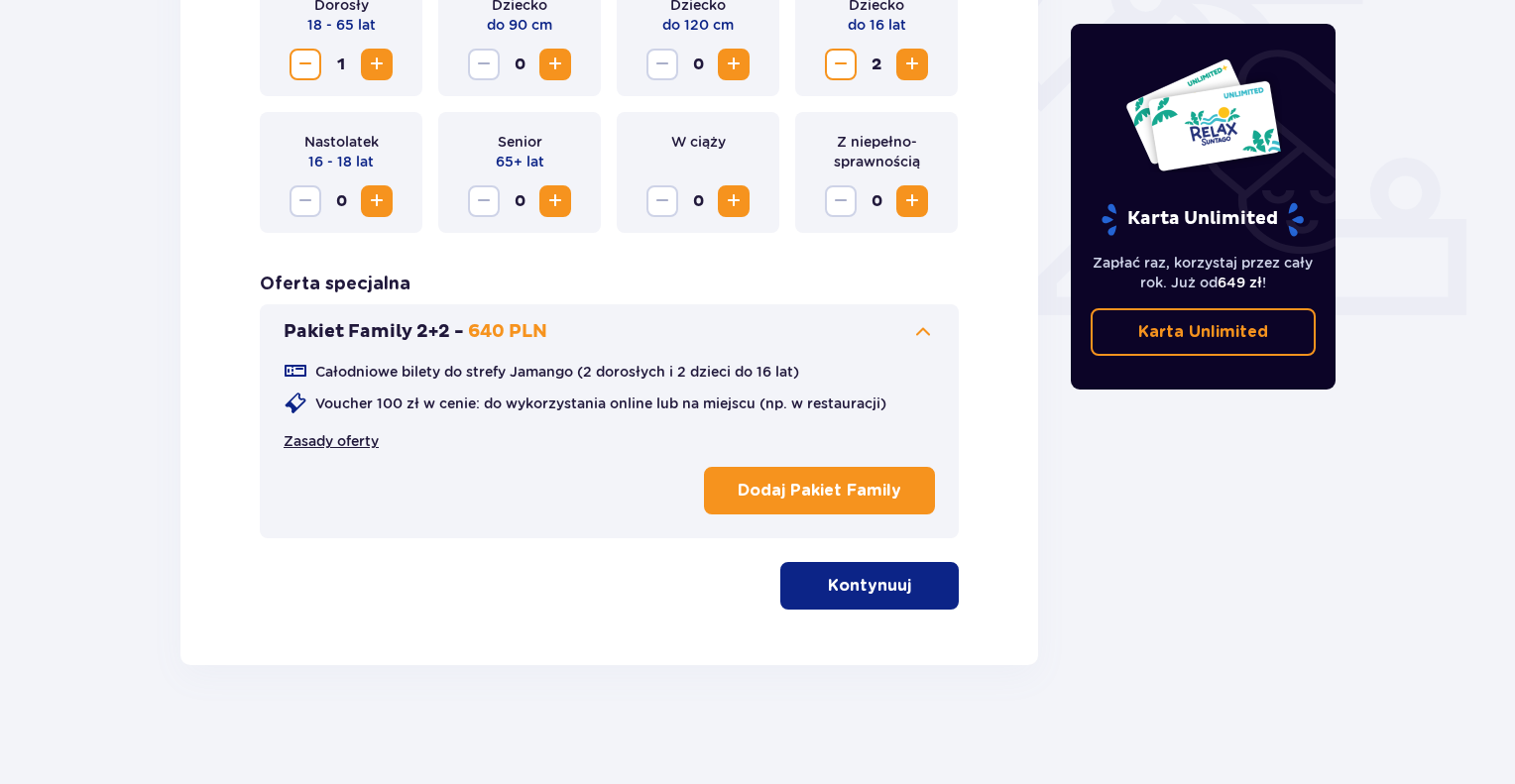 click on "Zasady oferty" at bounding box center (331, 441) 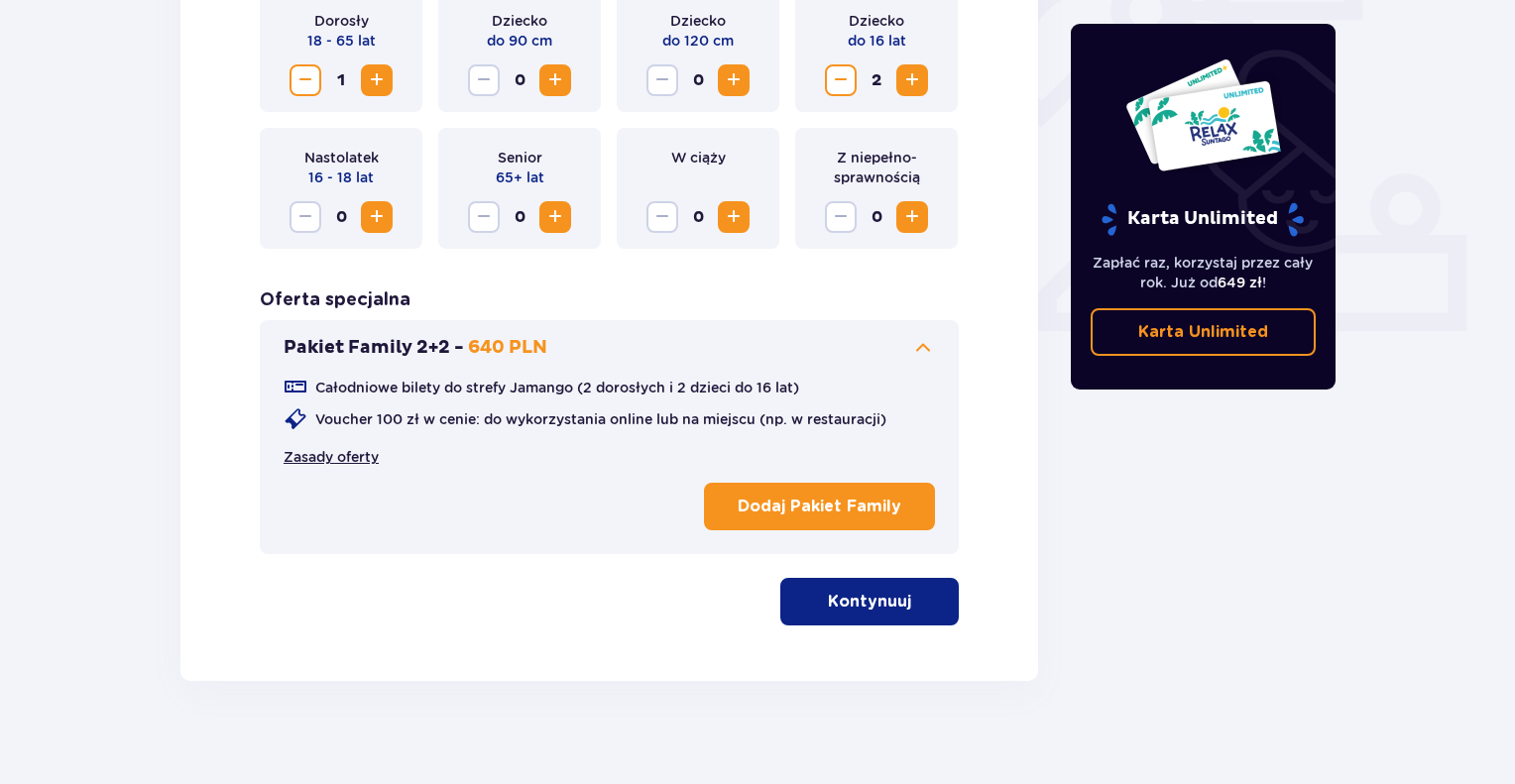 scroll, scrollTop: 694, scrollLeft: 0, axis: vertical 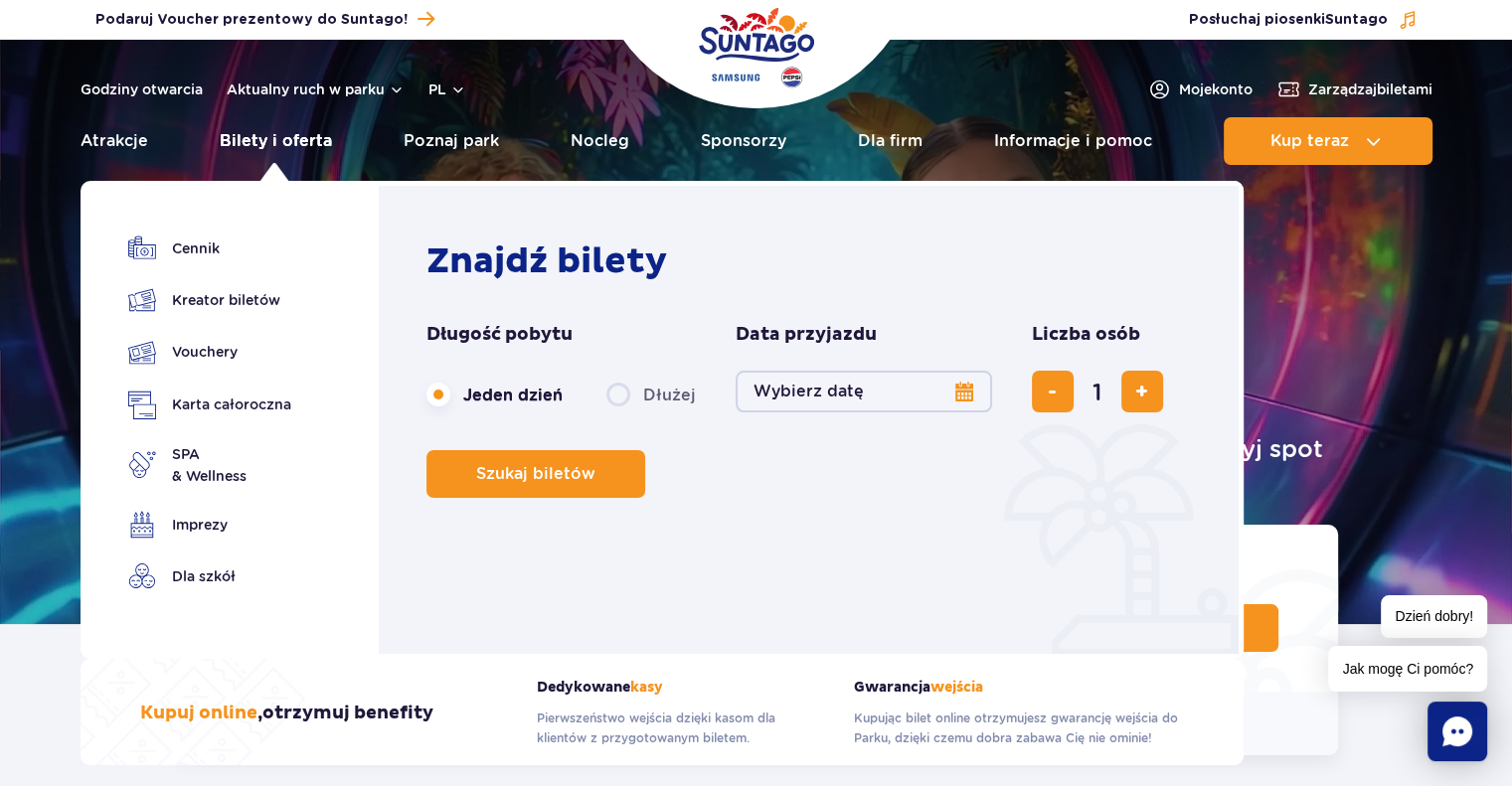 click on "Bilety i oferta" at bounding box center [275, 141] 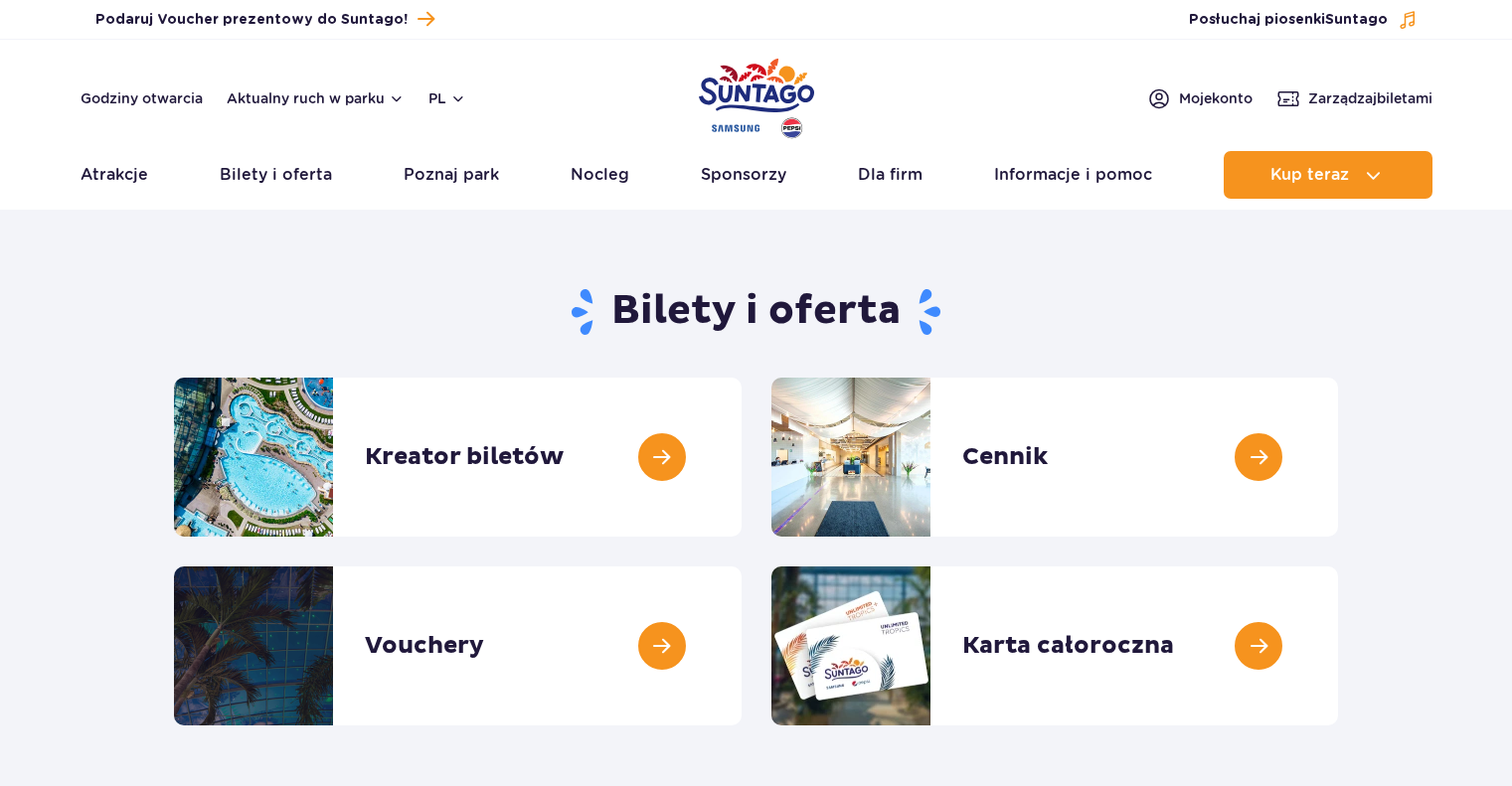 scroll, scrollTop: 0, scrollLeft: 0, axis: both 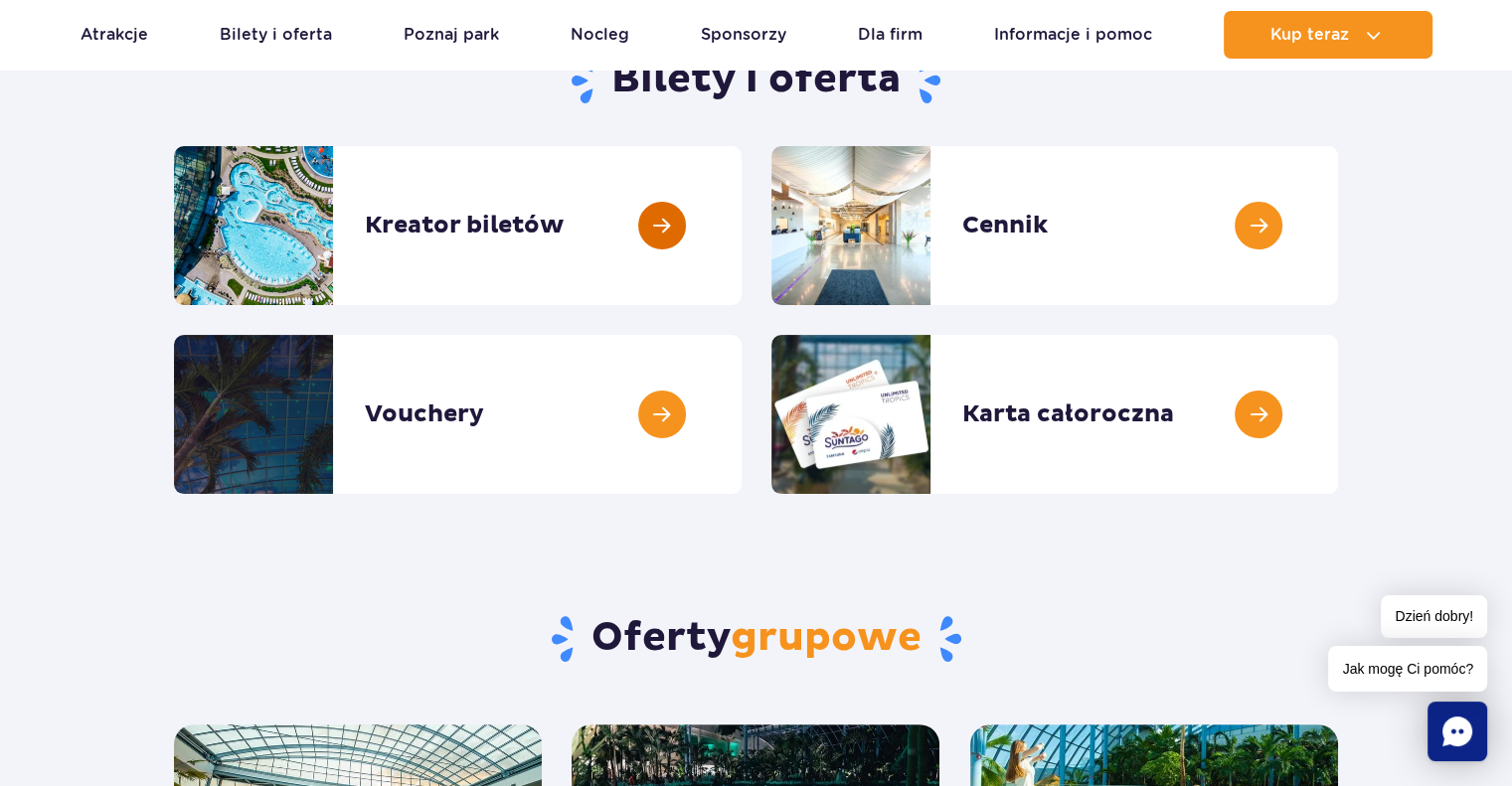 click at bounding box center (742, 226) 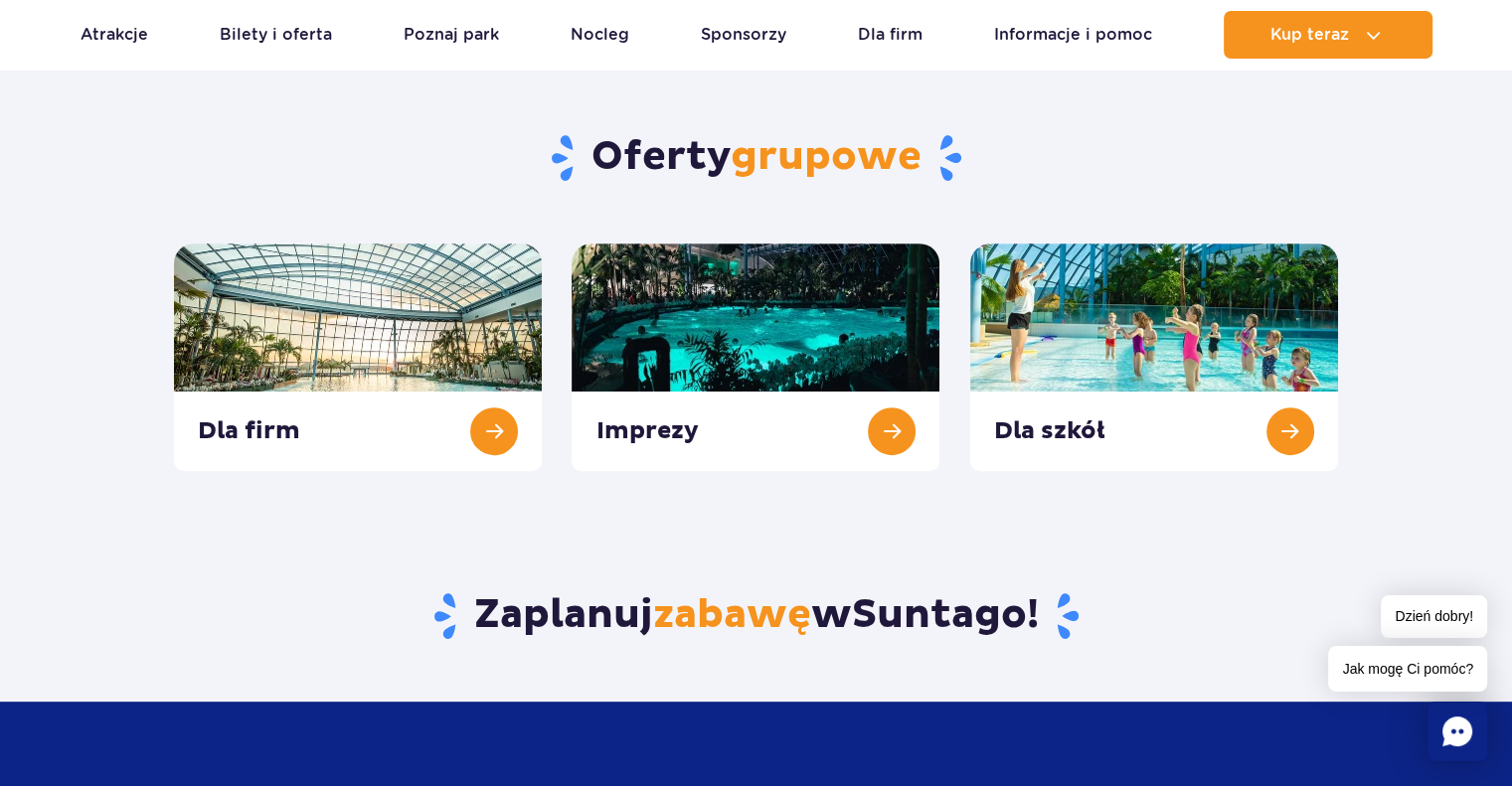 scroll, scrollTop: 0, scrollLeft: 0, axis: both 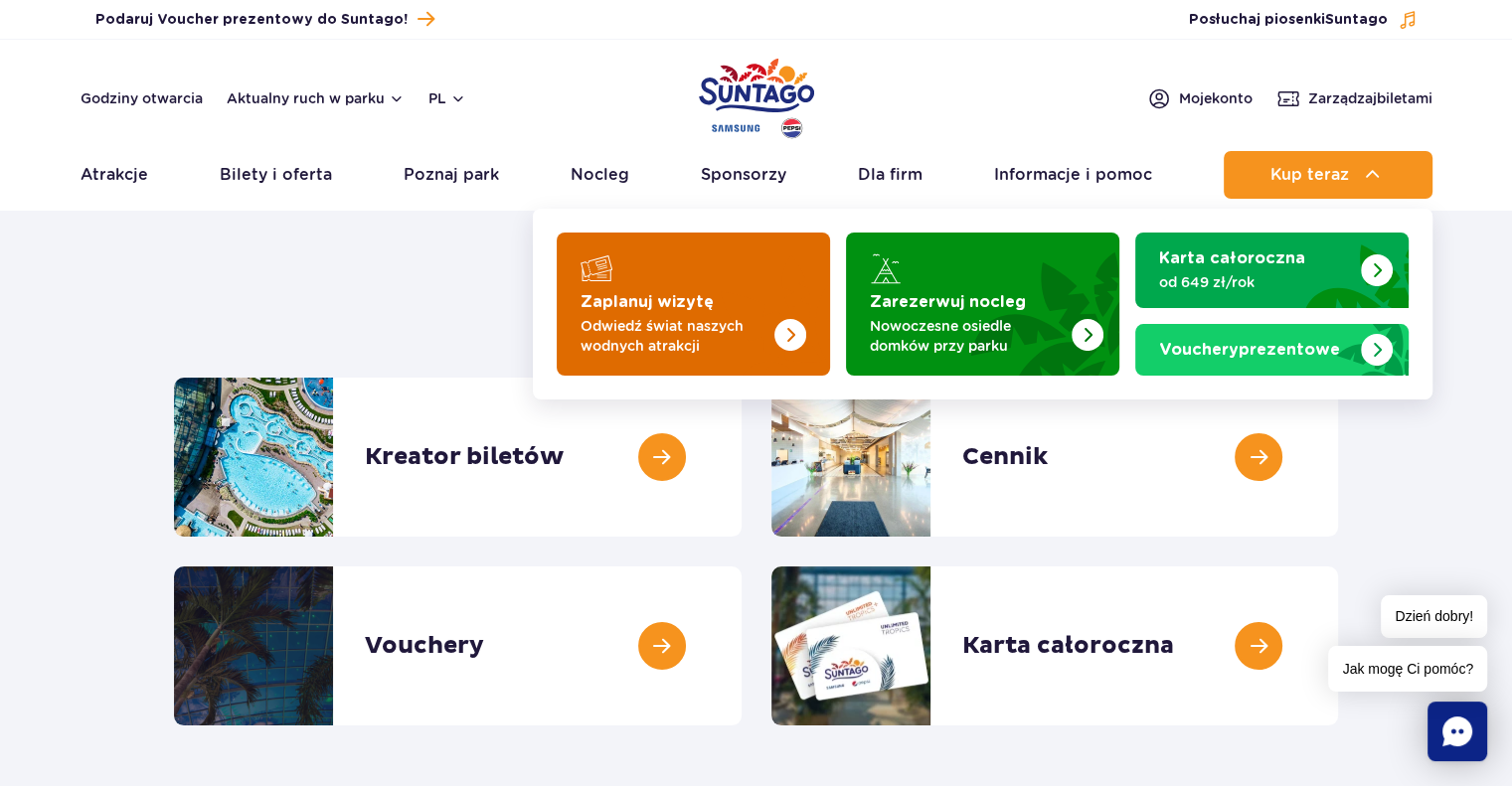 click on "Odwiedź świat naszych wodnych atrakcji" at bounding box center [677, 336] 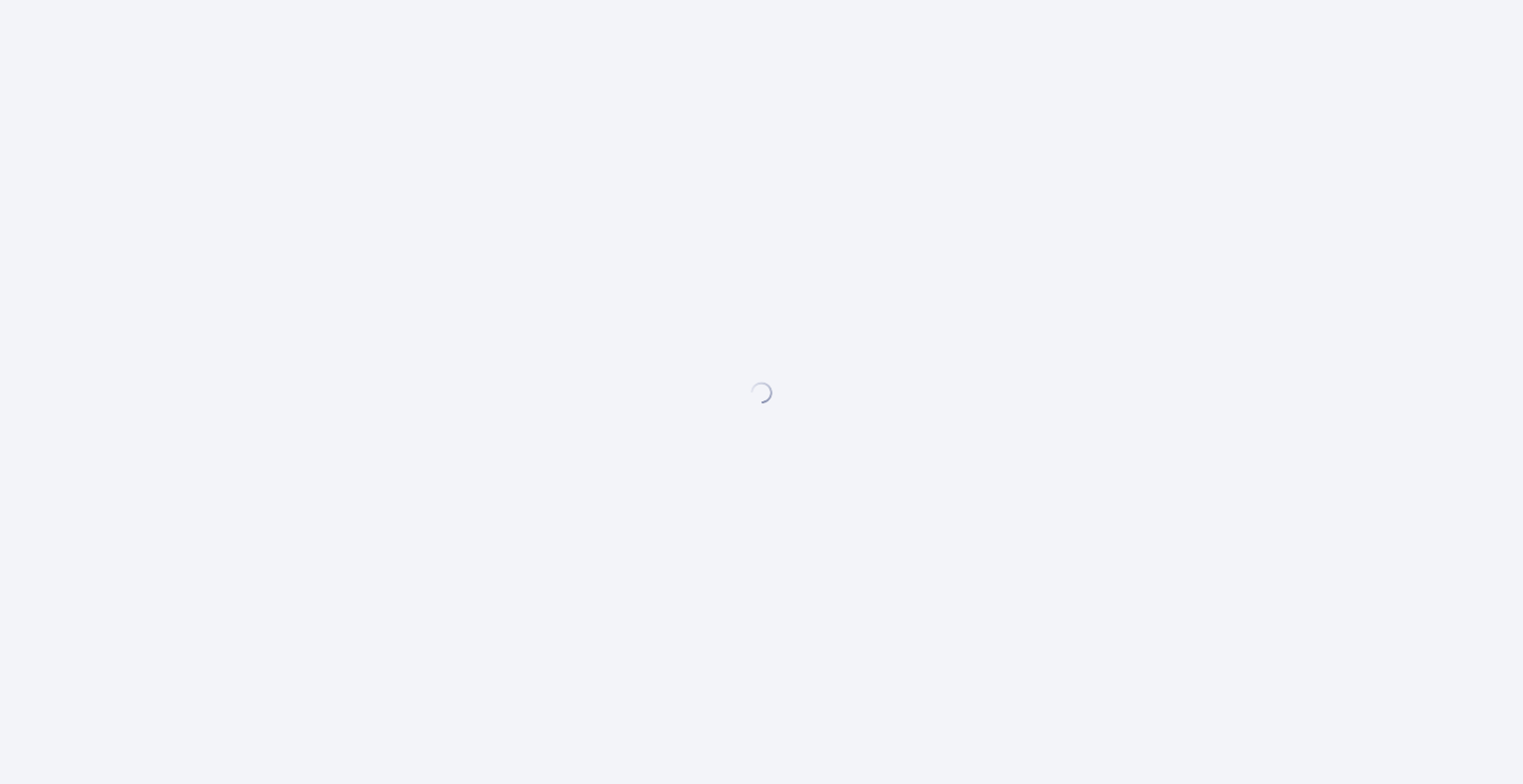 scroll, scrollTop: 0, scrollLeft: 0, axis: both 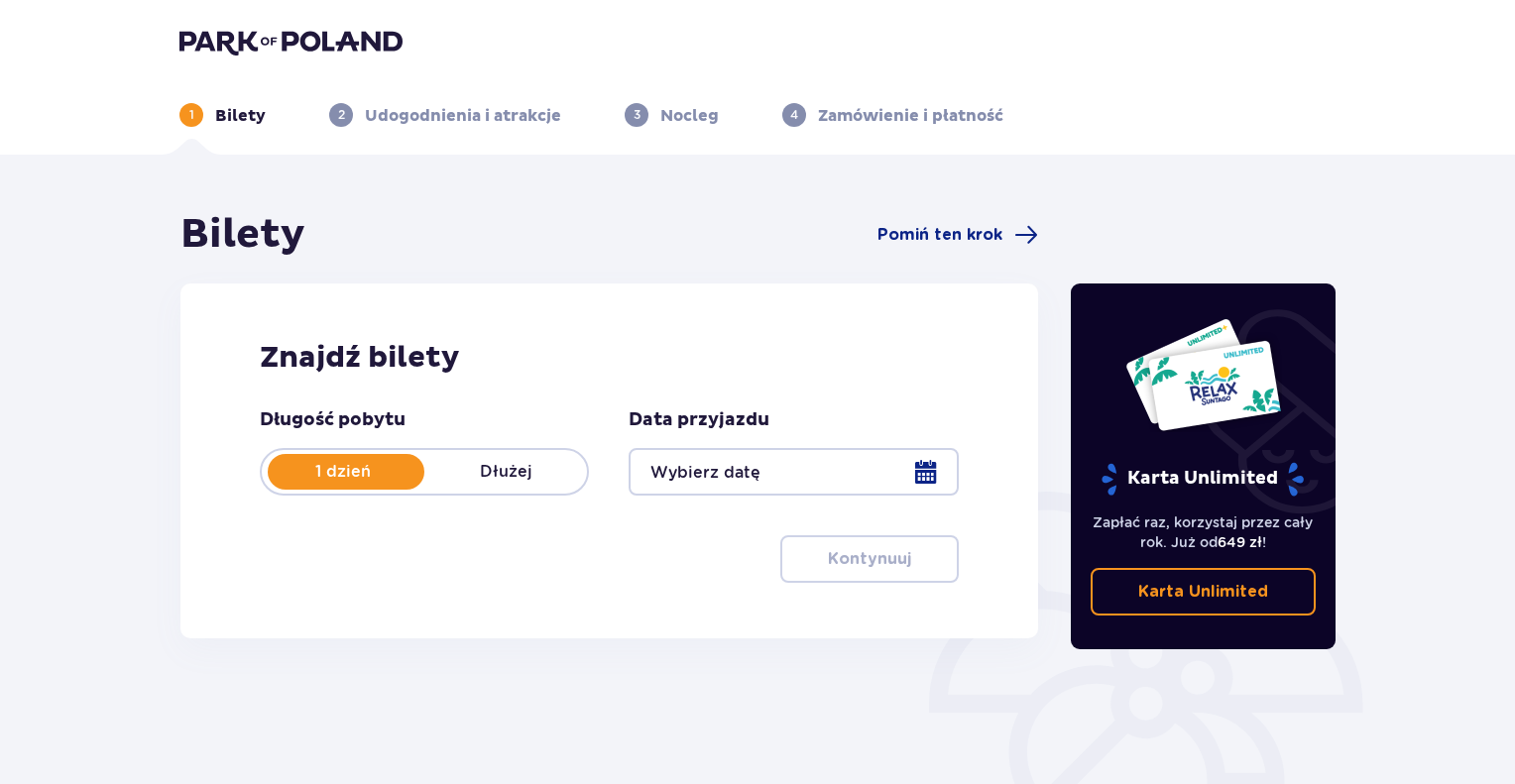 click at bounding box center [793, 472] 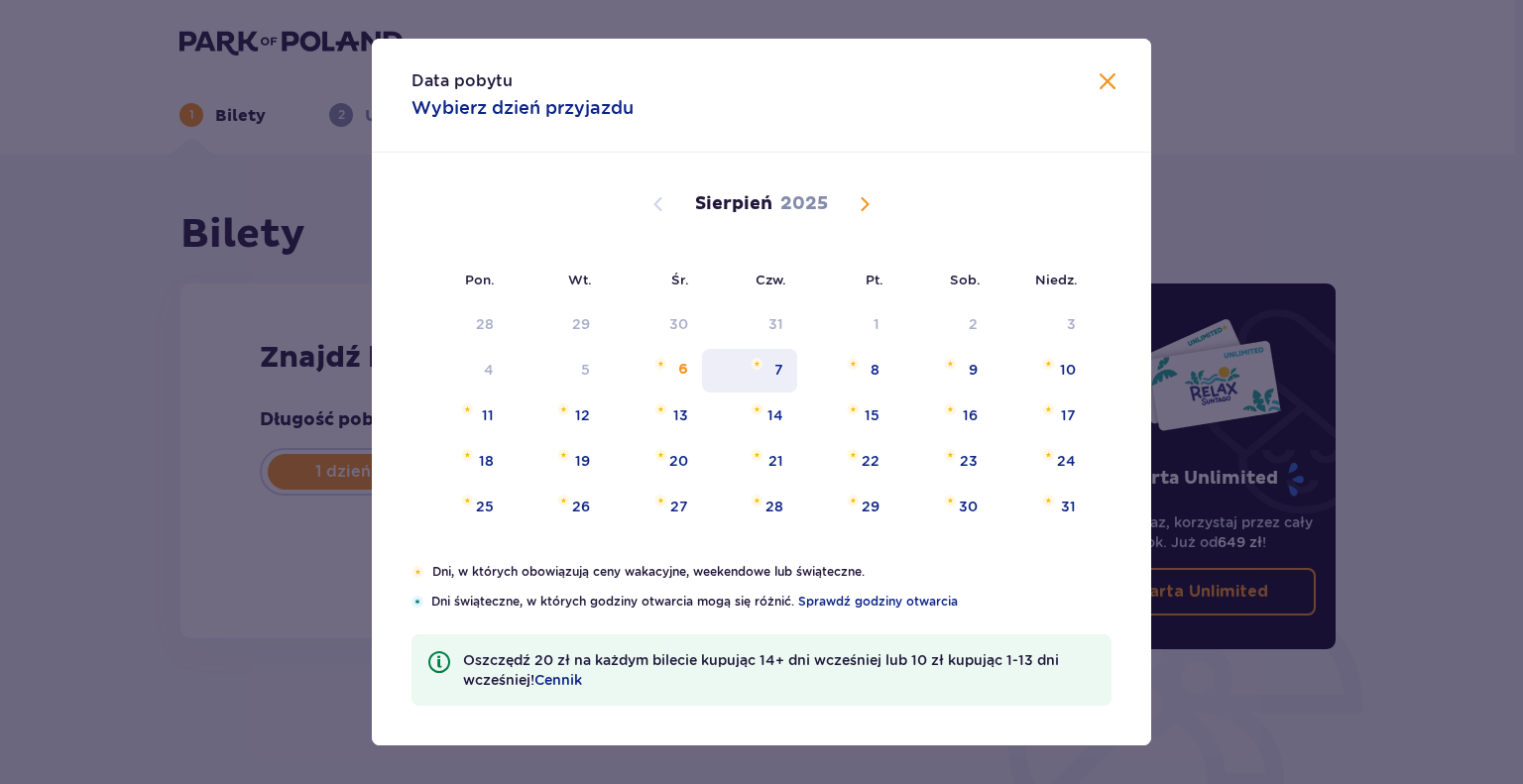 click on "7" at bounding box center (750, 371) 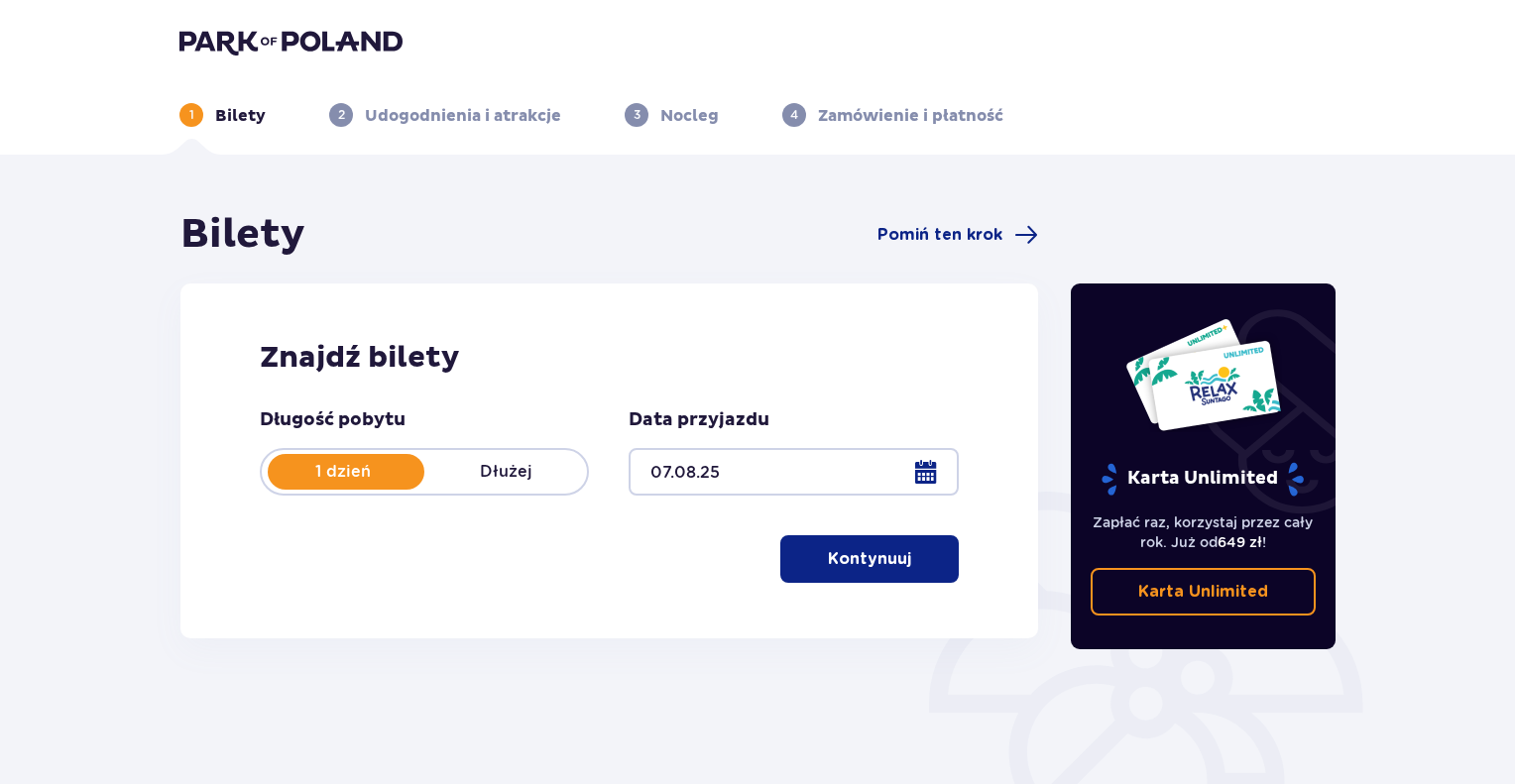 click on "Kontynuuj" at bounding box center (870, 559) 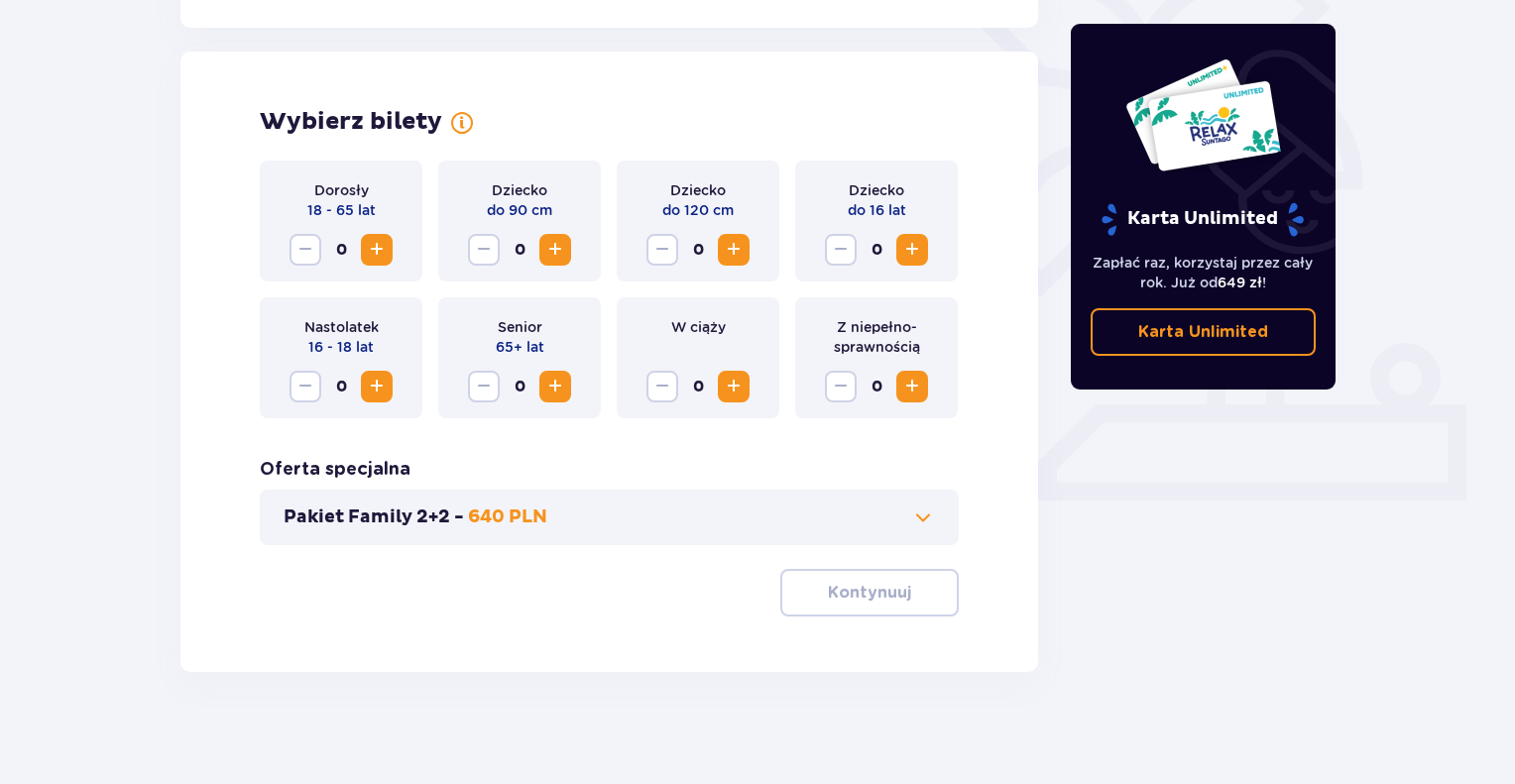 scroll, scrollTop: 530, scrollLeft: 0, axis: vertical 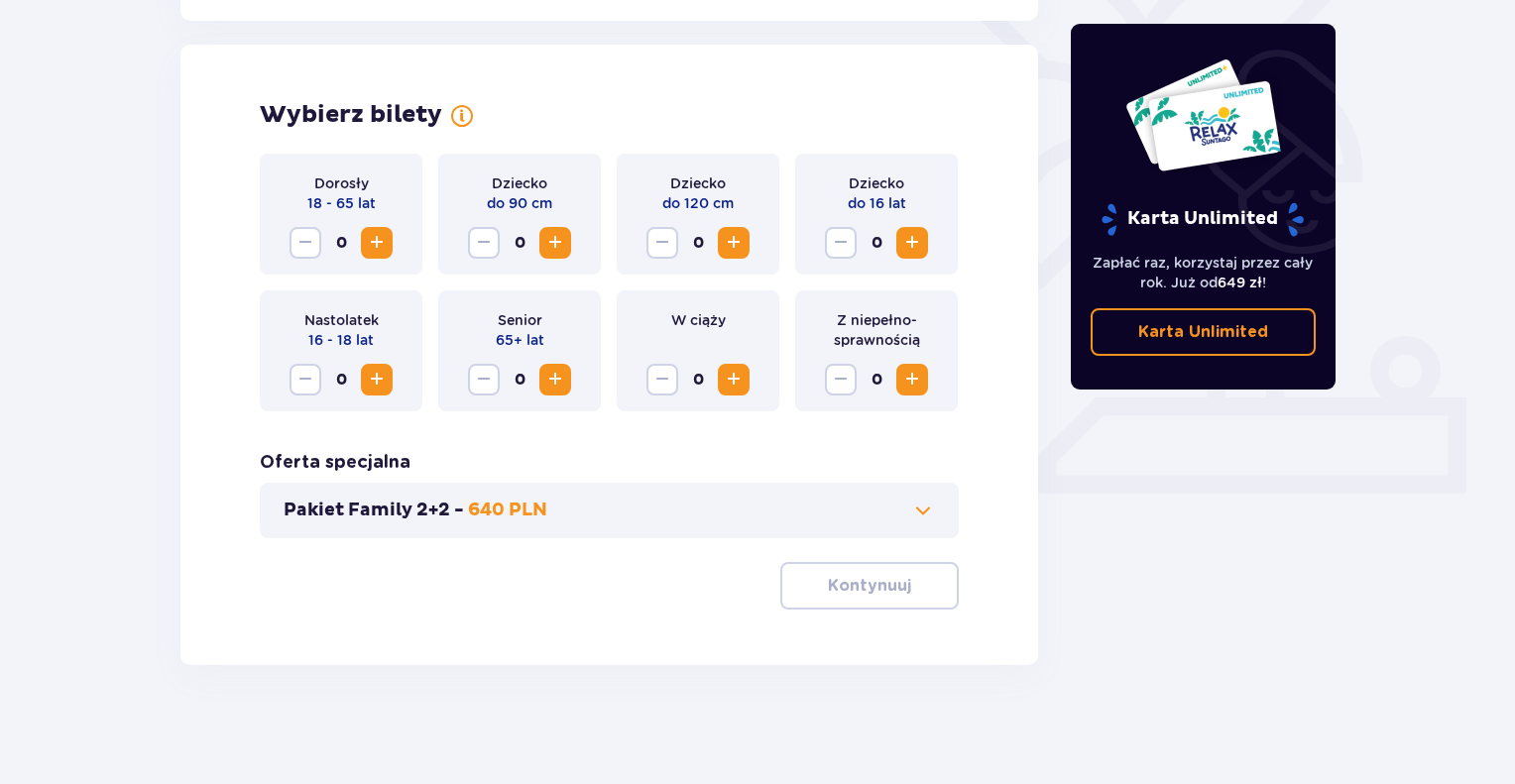 click at bounding box center (377, 243) 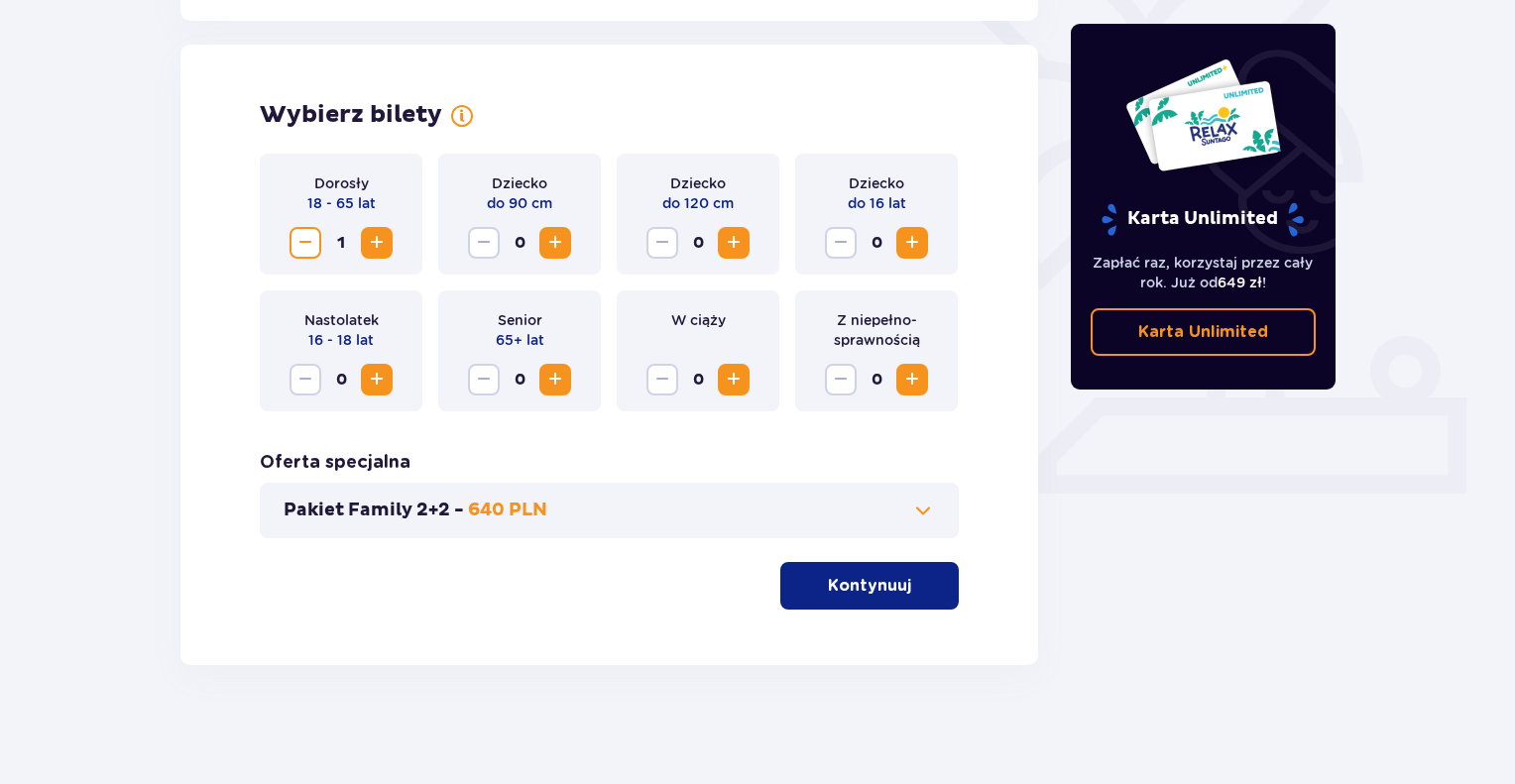 click at bounding box center (377, 243) 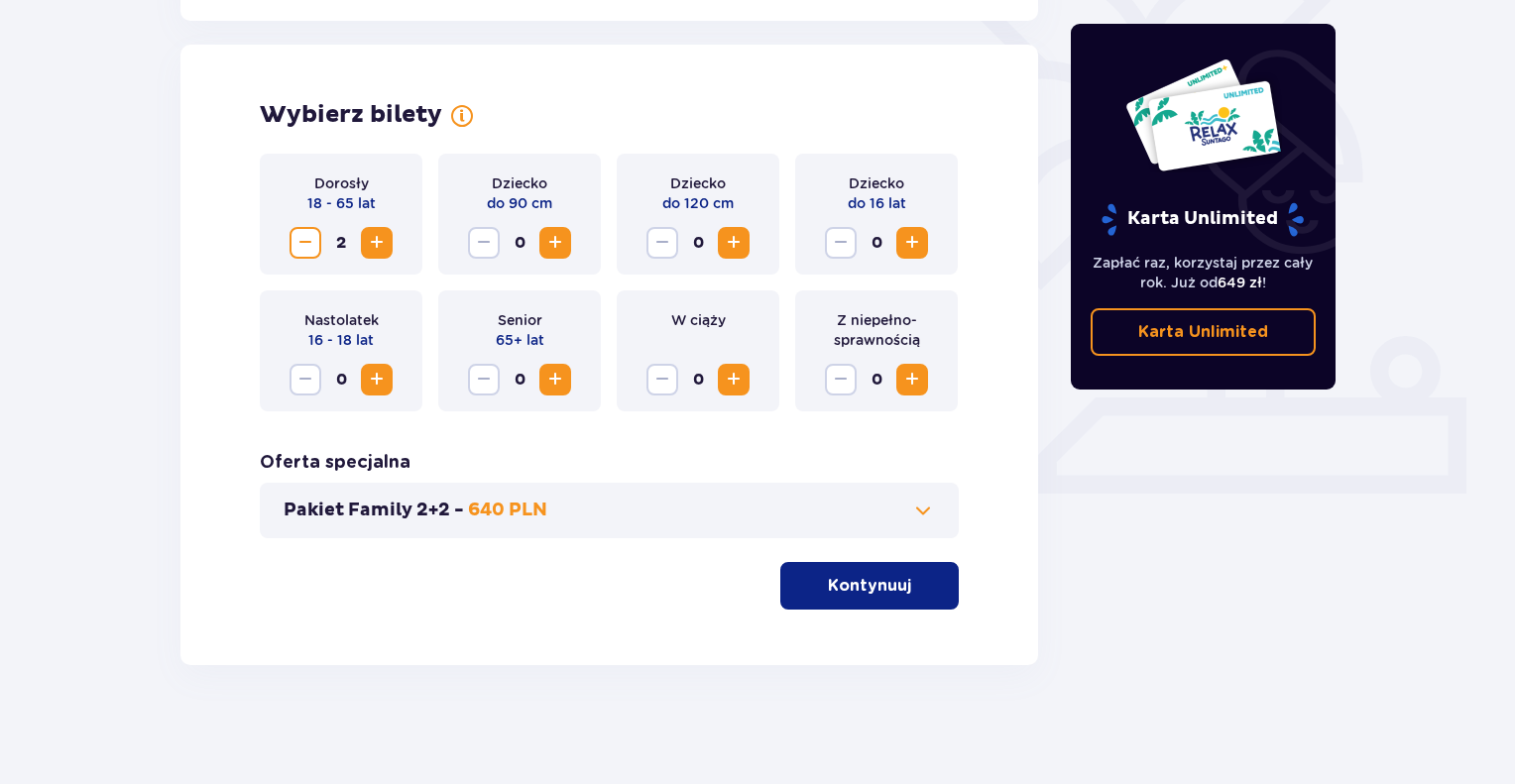 click on "Pakiet Family 2+2 -  640 PLN" at bounding box center [609, 510] 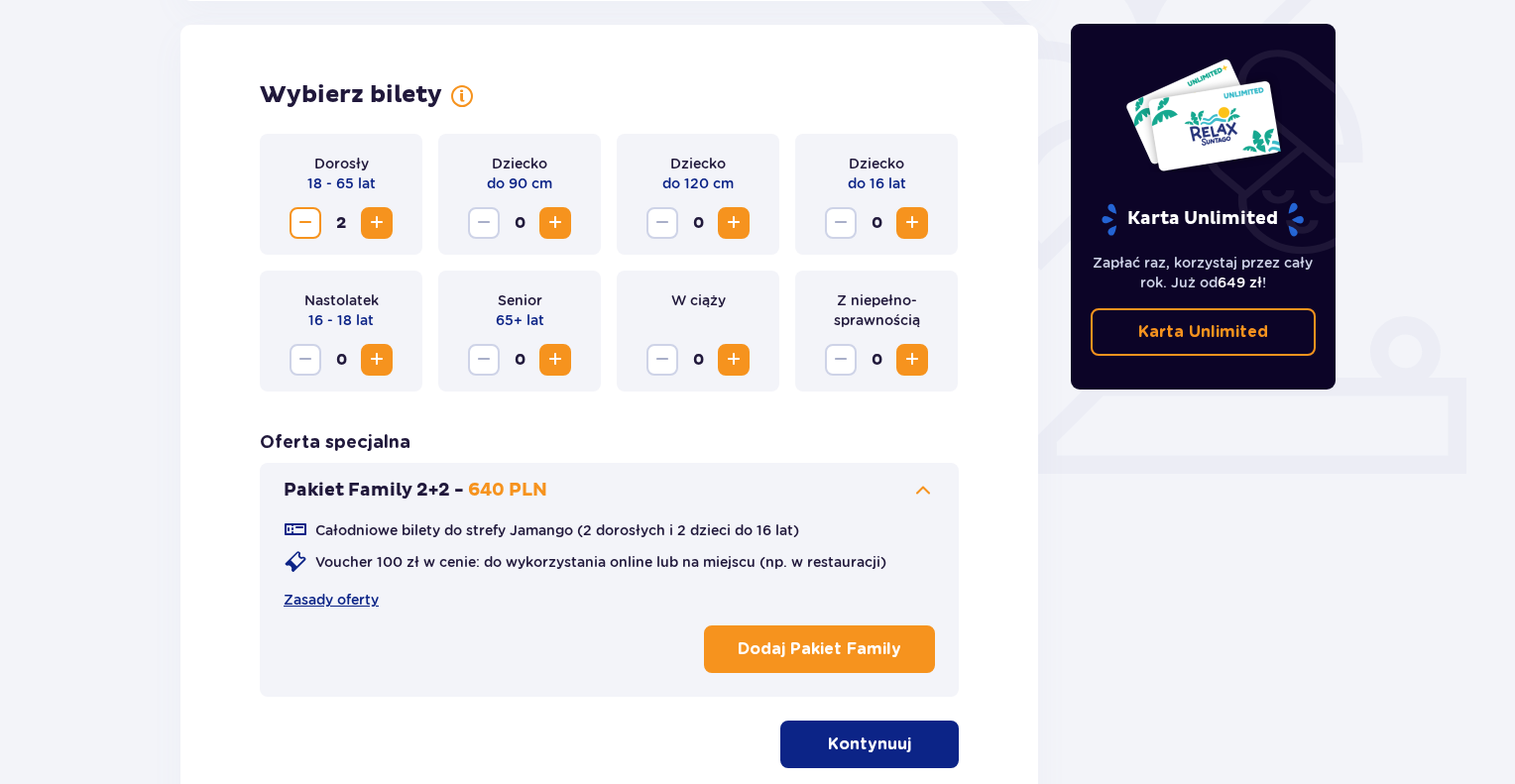 scroll, scrollTop: 551, scrollLeft: 0, axis: vertical 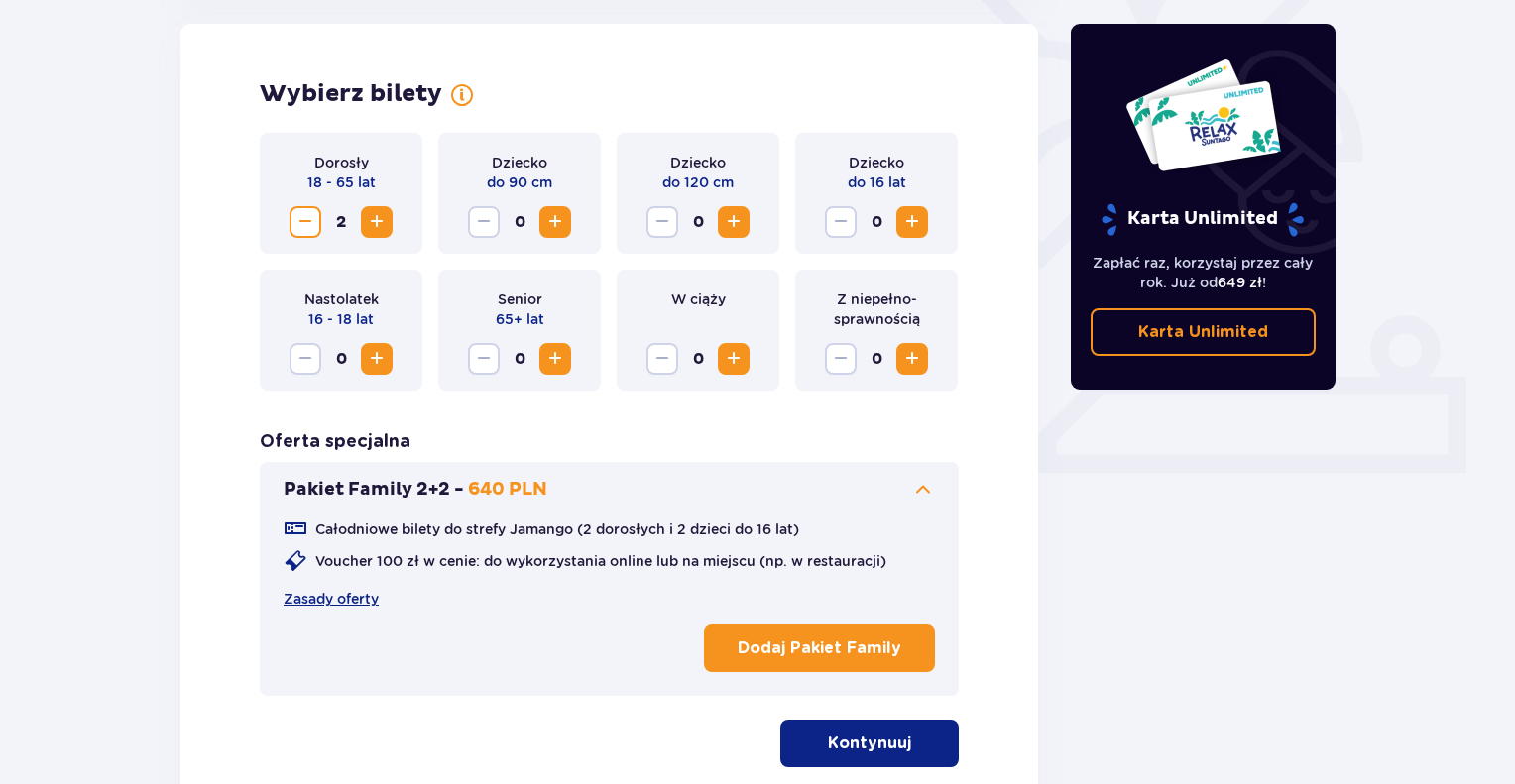 click at bounding box center [305, 222] 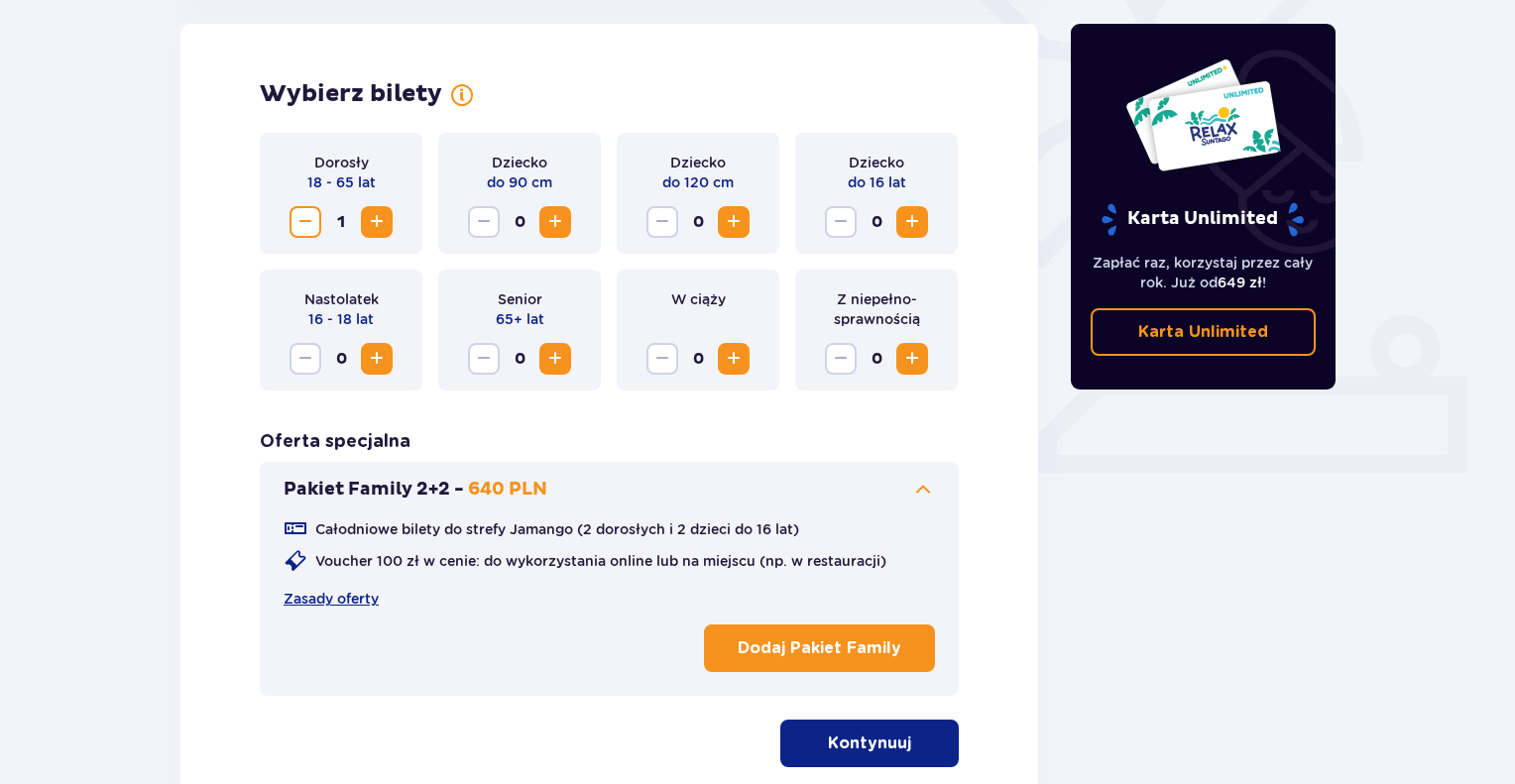 click at bounding box center [912, 222] 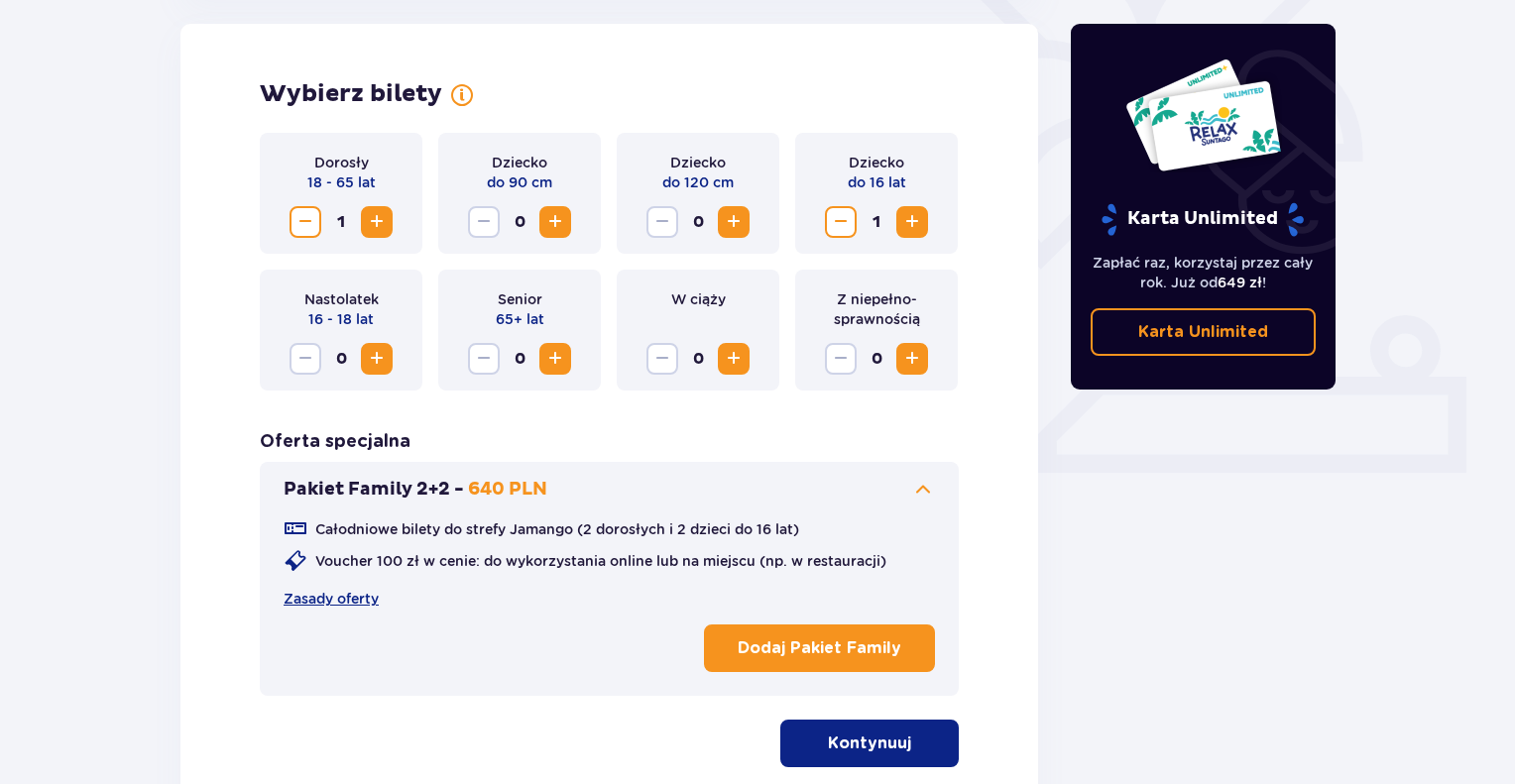 click at bounding box center (912, 222) 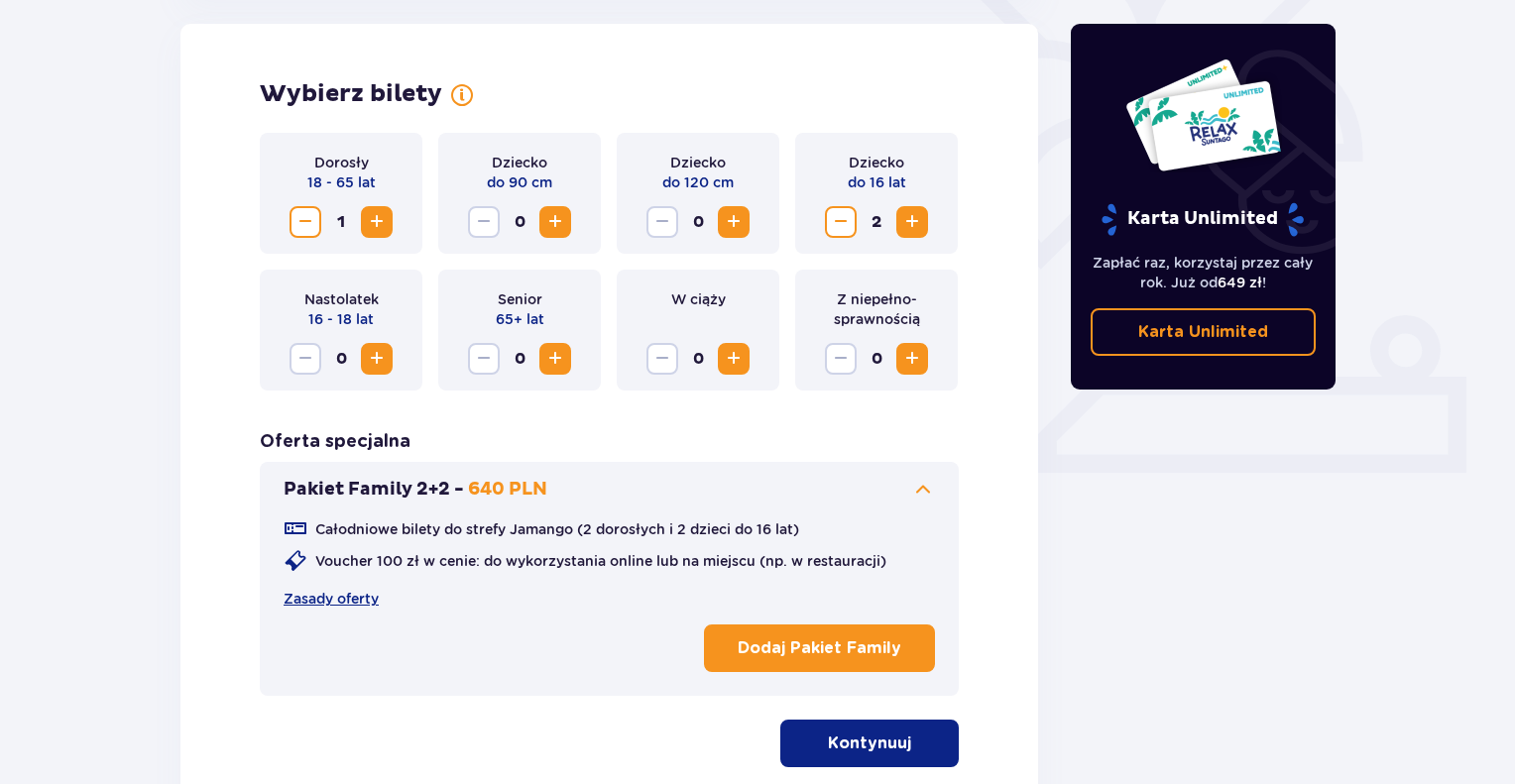 click on "Kontynuuj" at bounding box center (870, 743) 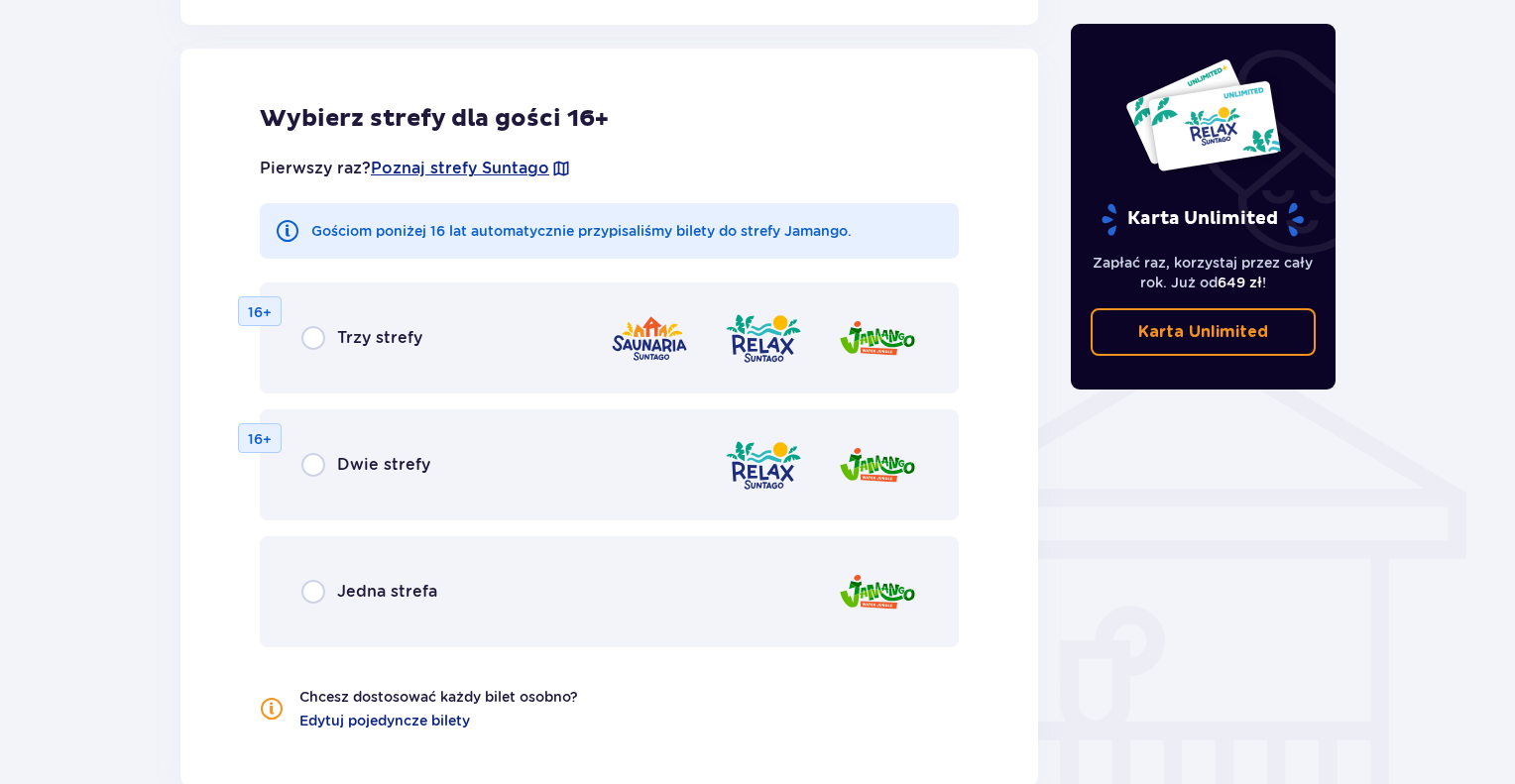 scroll, scrollTop: 1279, scrollLeft: 0, axis: vertical 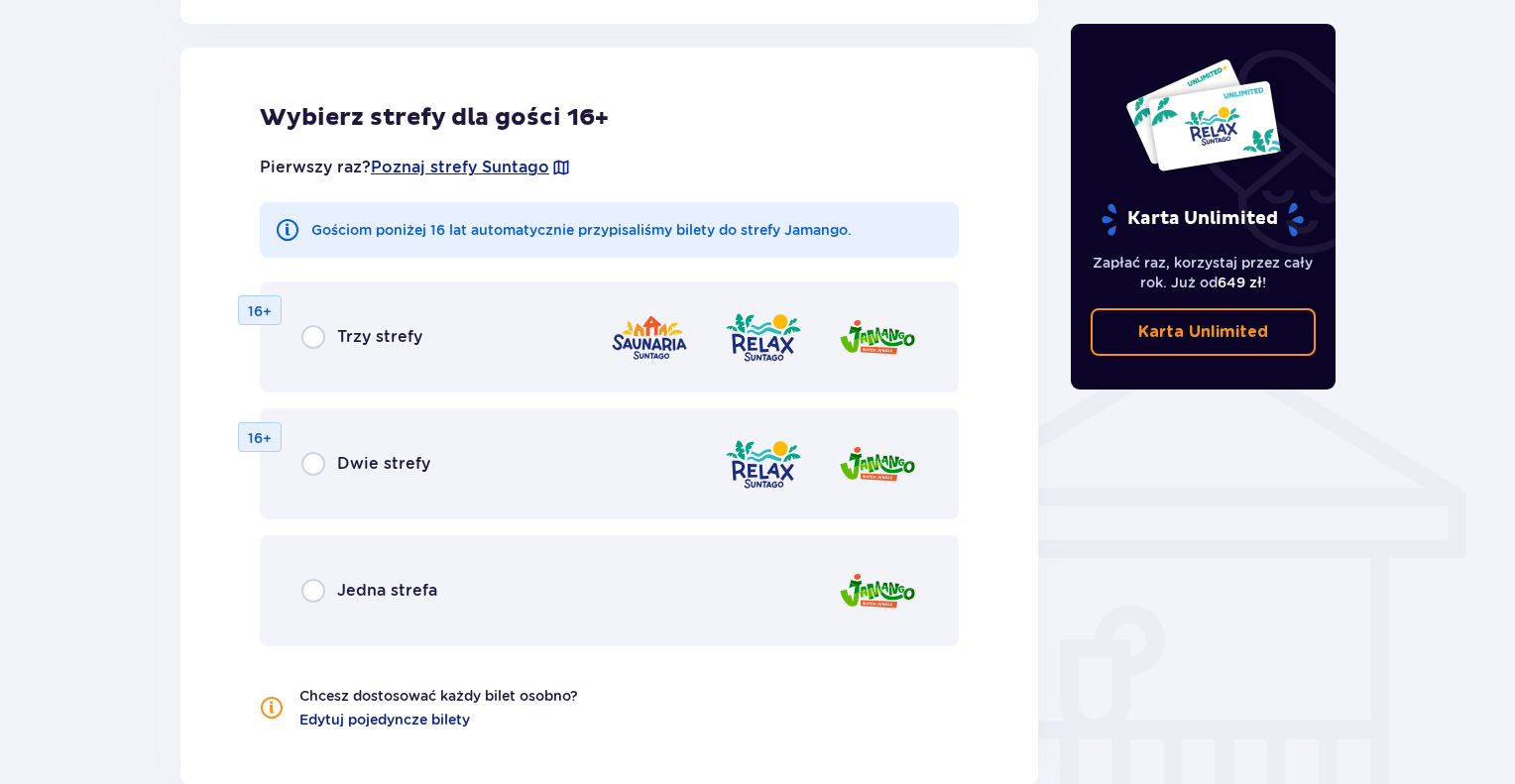 click on "Jedna strefa" at bounding box center [387, 591] 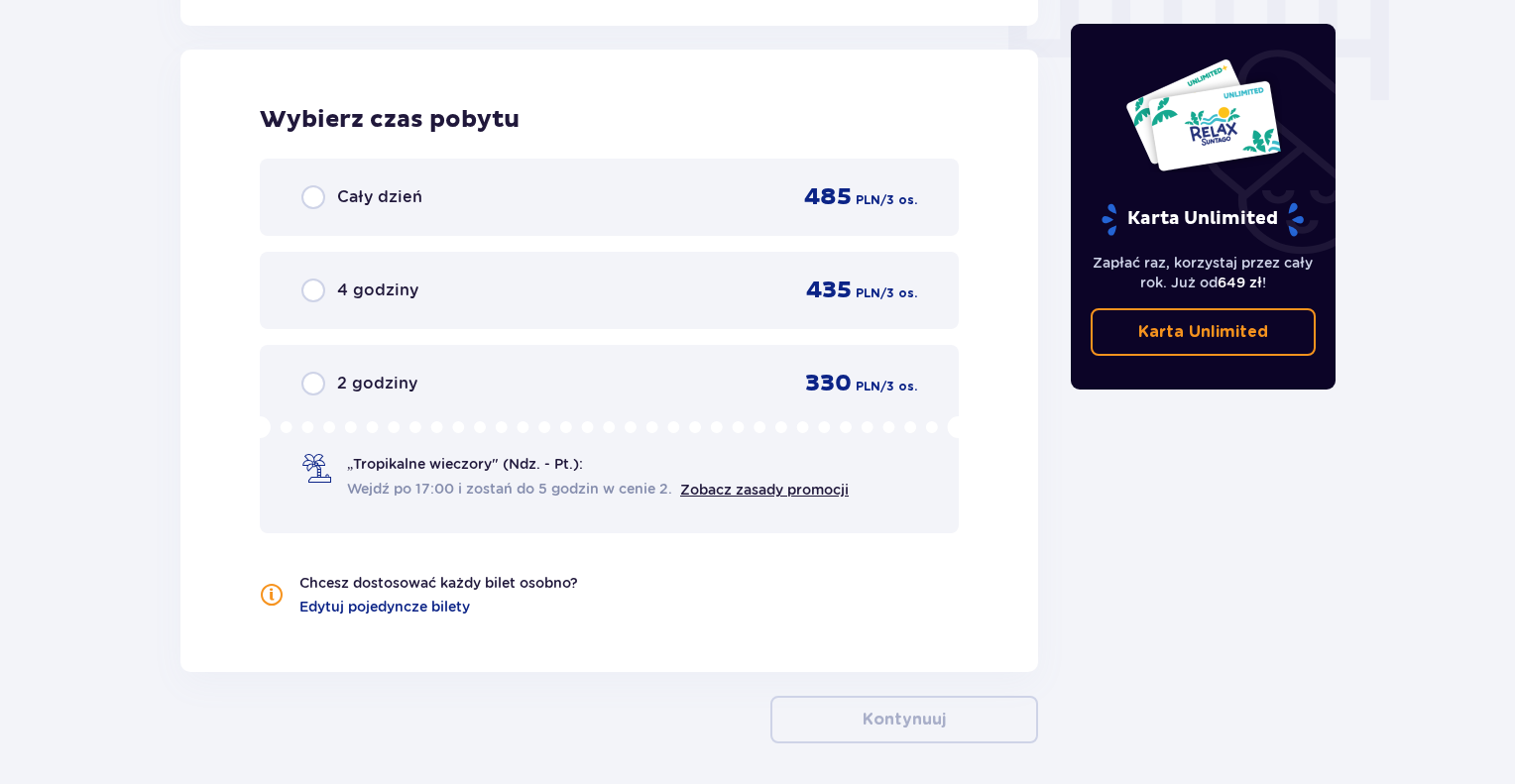 scroll, scrollTop: 2040, scrollLeft: 0, axis: vertical 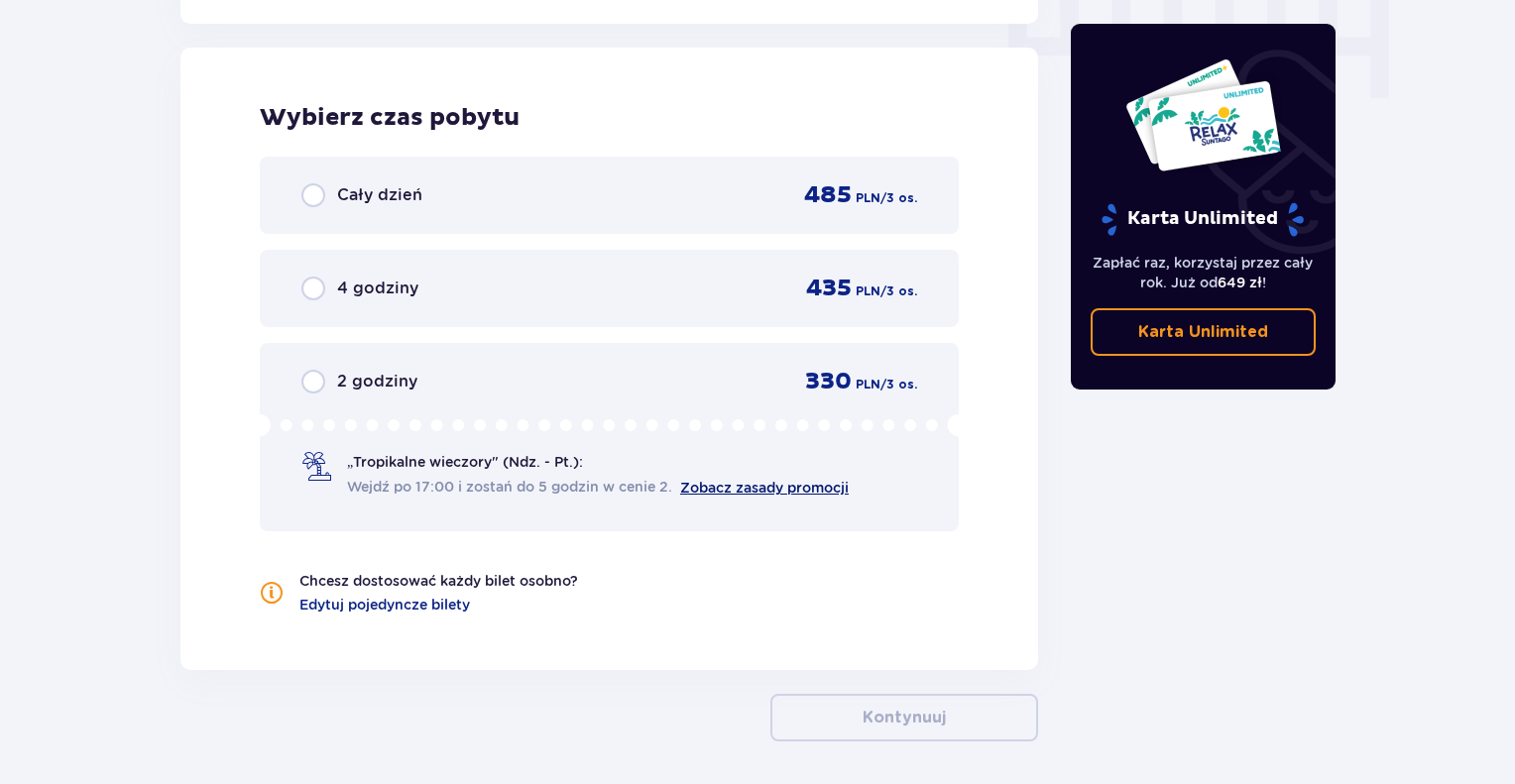 click on "Zobacz zasady promocji" at bounding box center [764, 488] 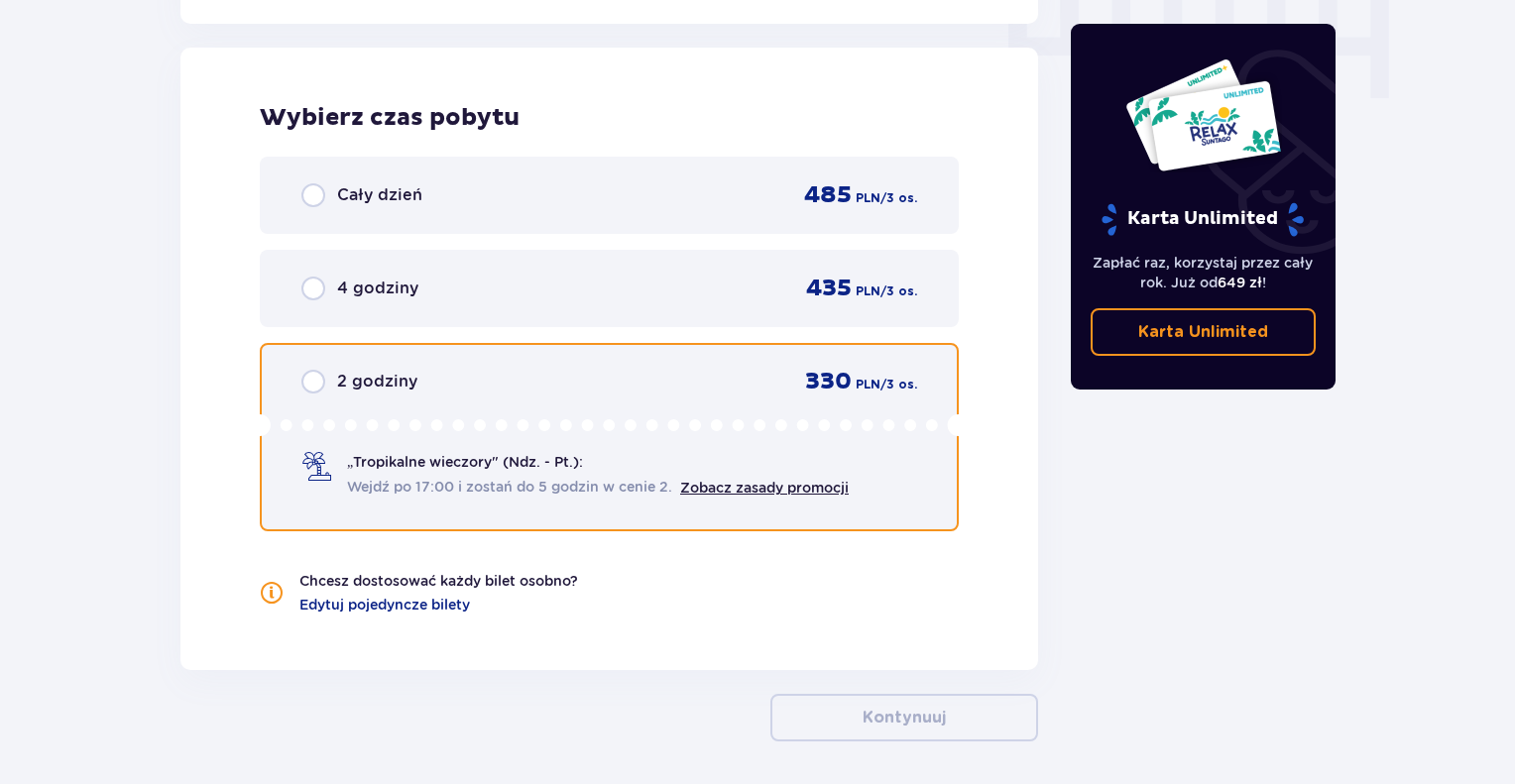 click at bounding box center [313, 382] 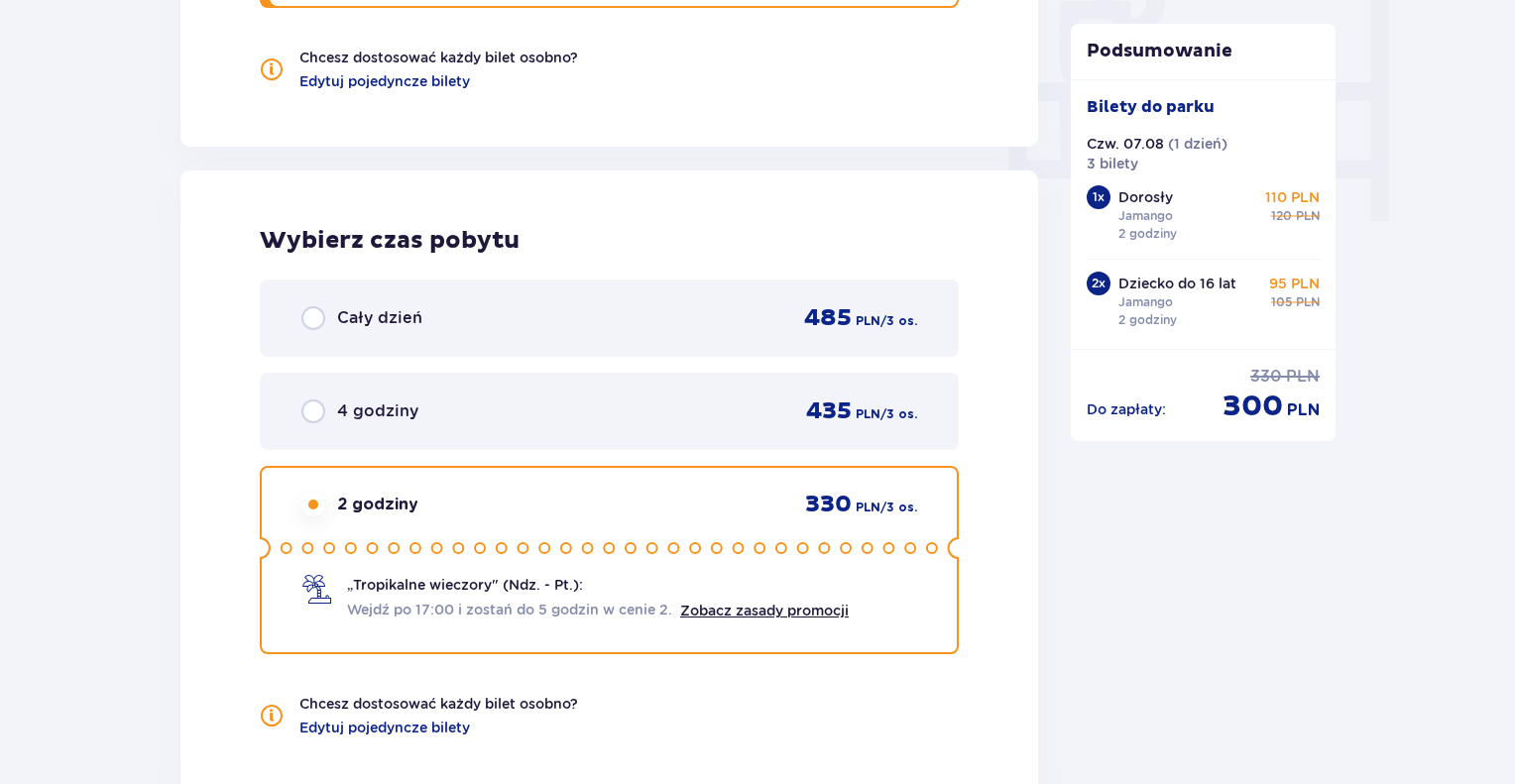 scroll, scrollTop: 2224, scrollLeft: 0, axis: vertical 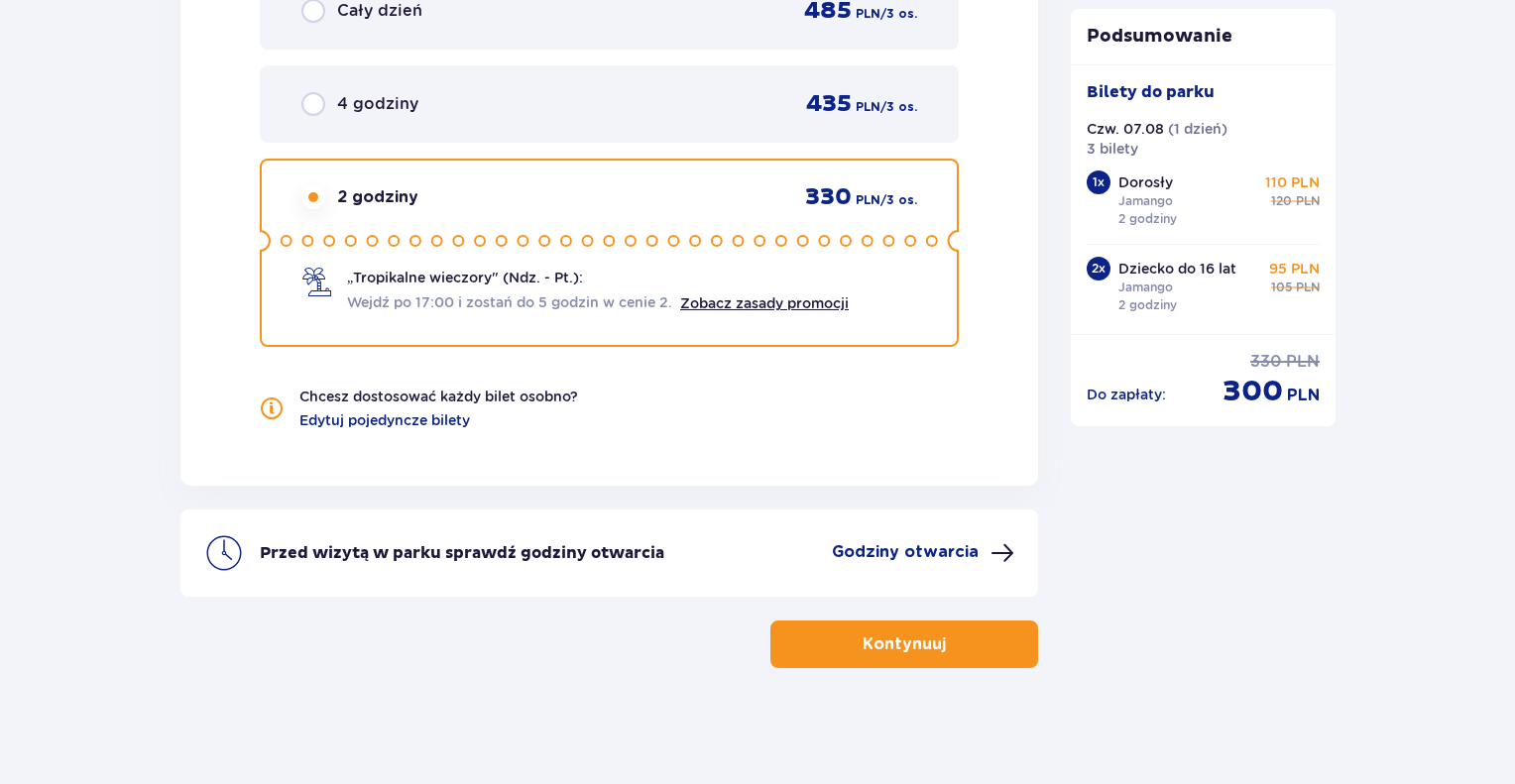 click on "Godziny otwarcia" at bounding box center (905, 552) 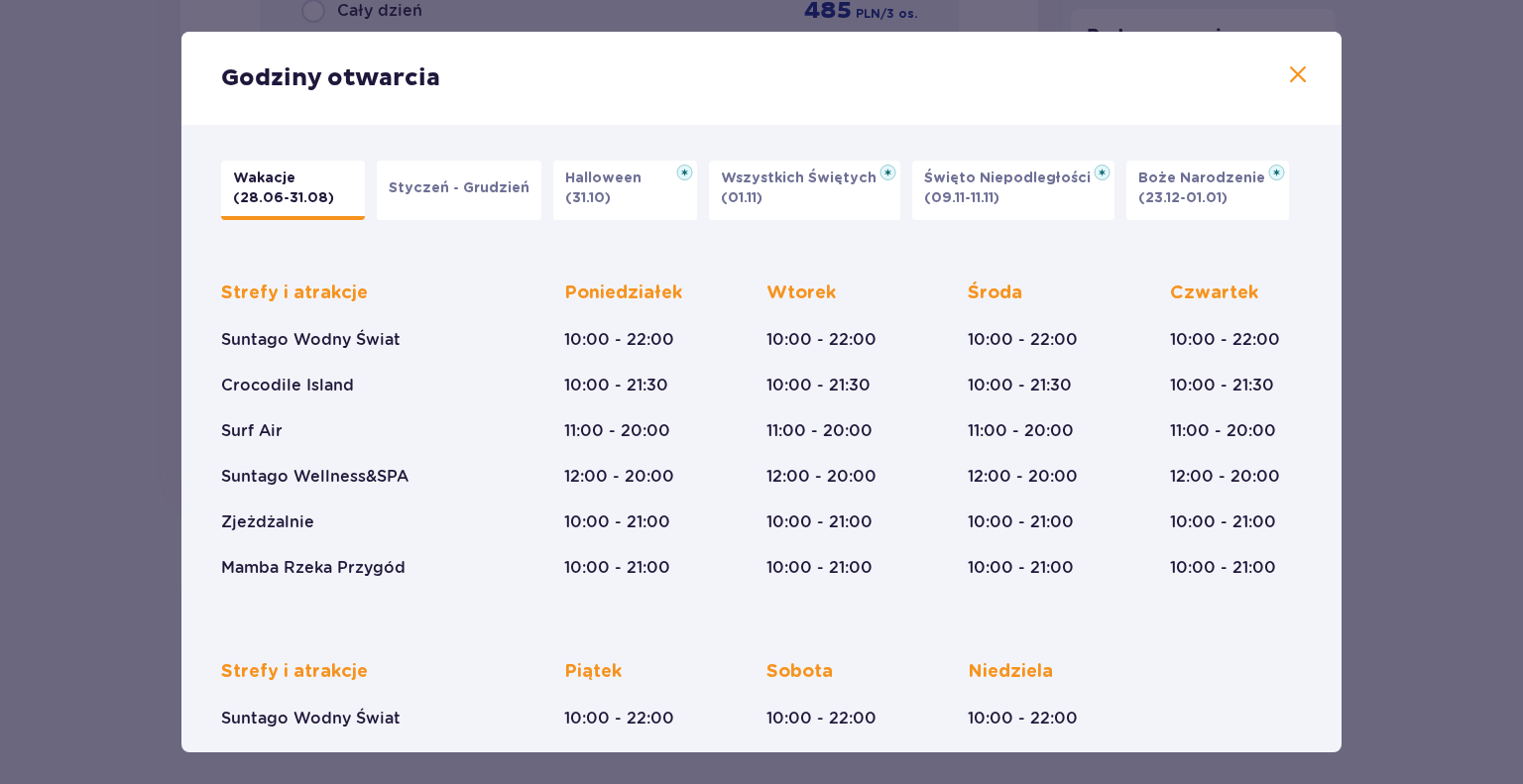 click on "10:00 - 22:00" at bounding box center (1225, 340) 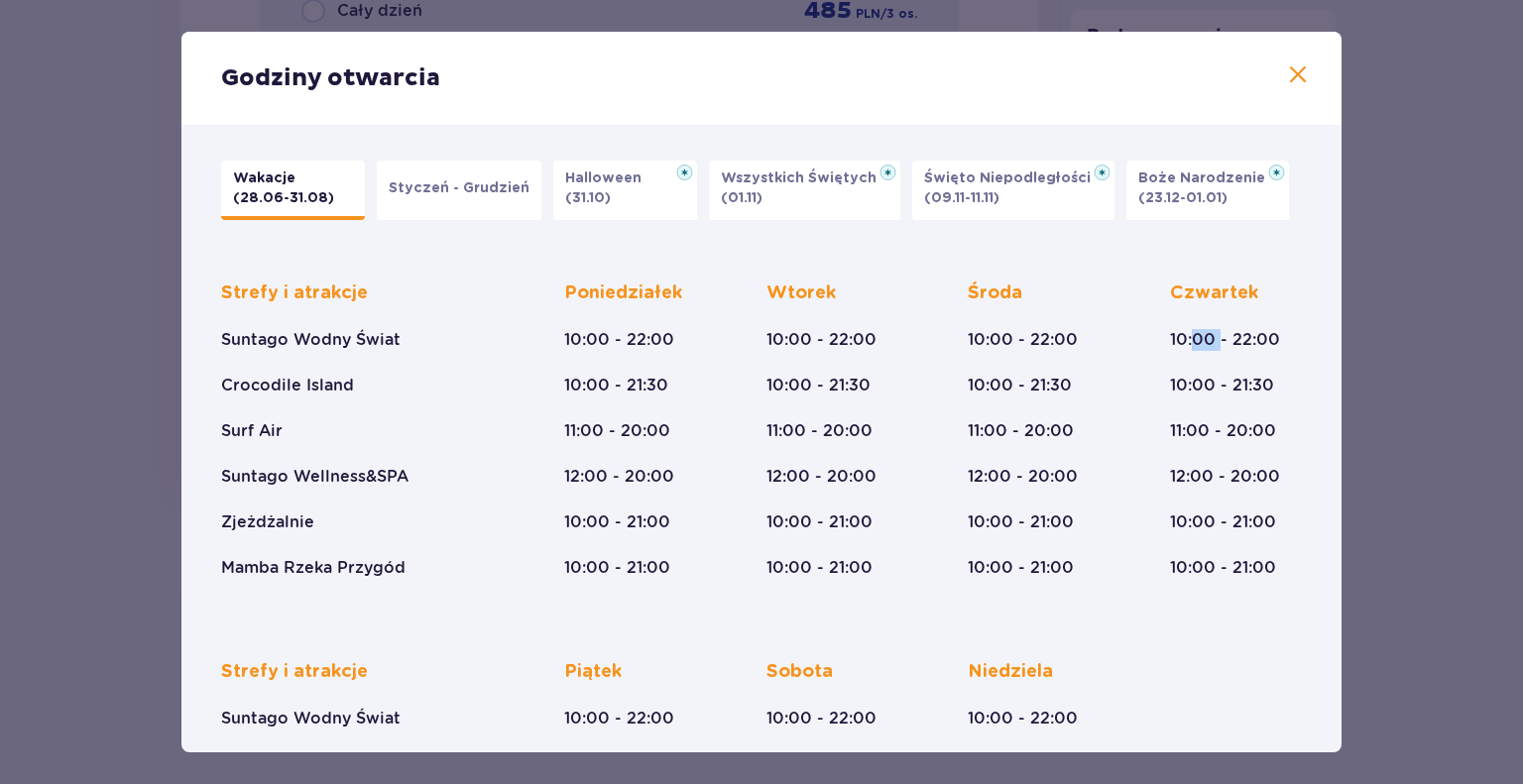click on "10:00 - 22:00" at bounding box center [1225, 340] 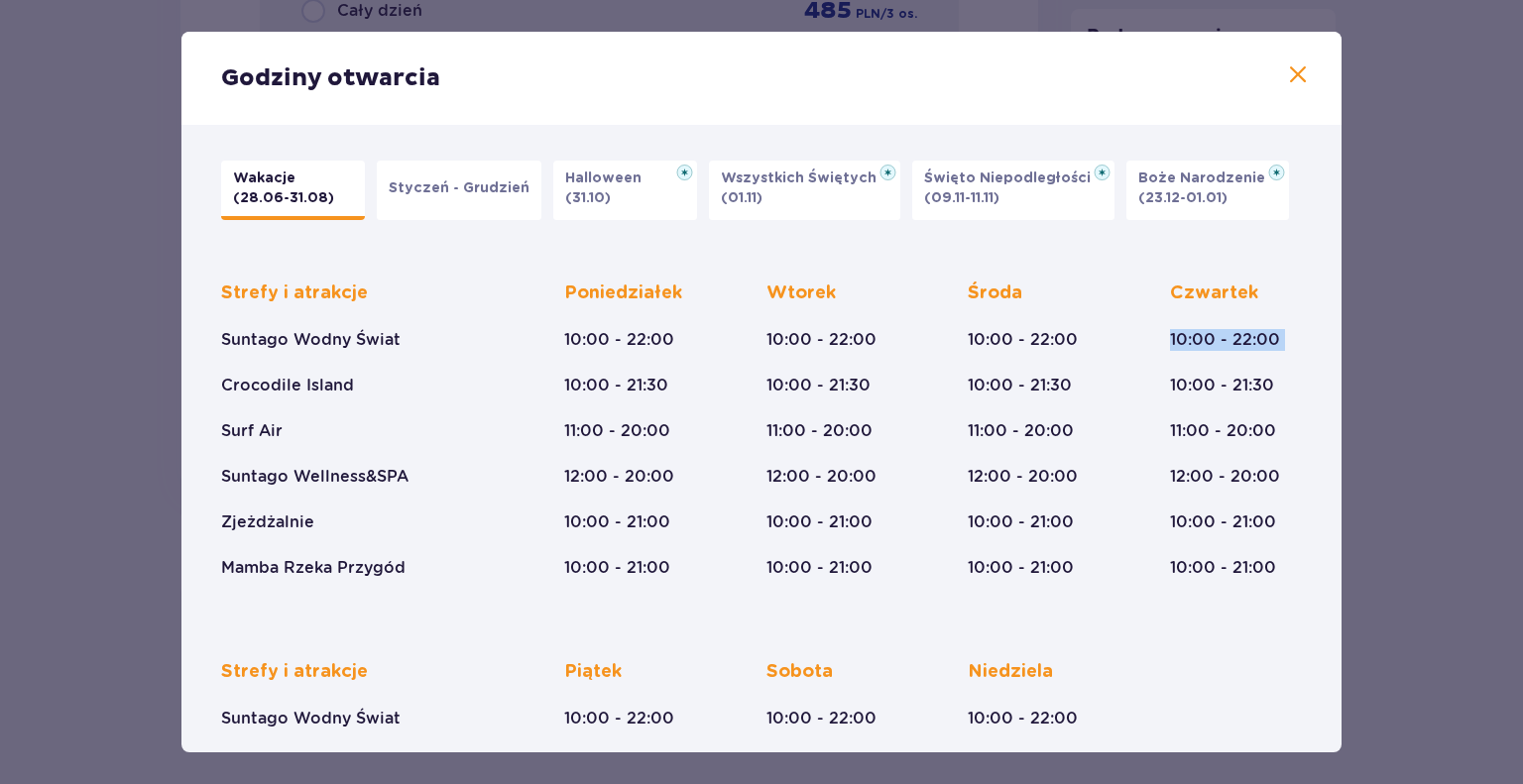 click on "10:00 - 22:00" at bounding box center (1225, 340) 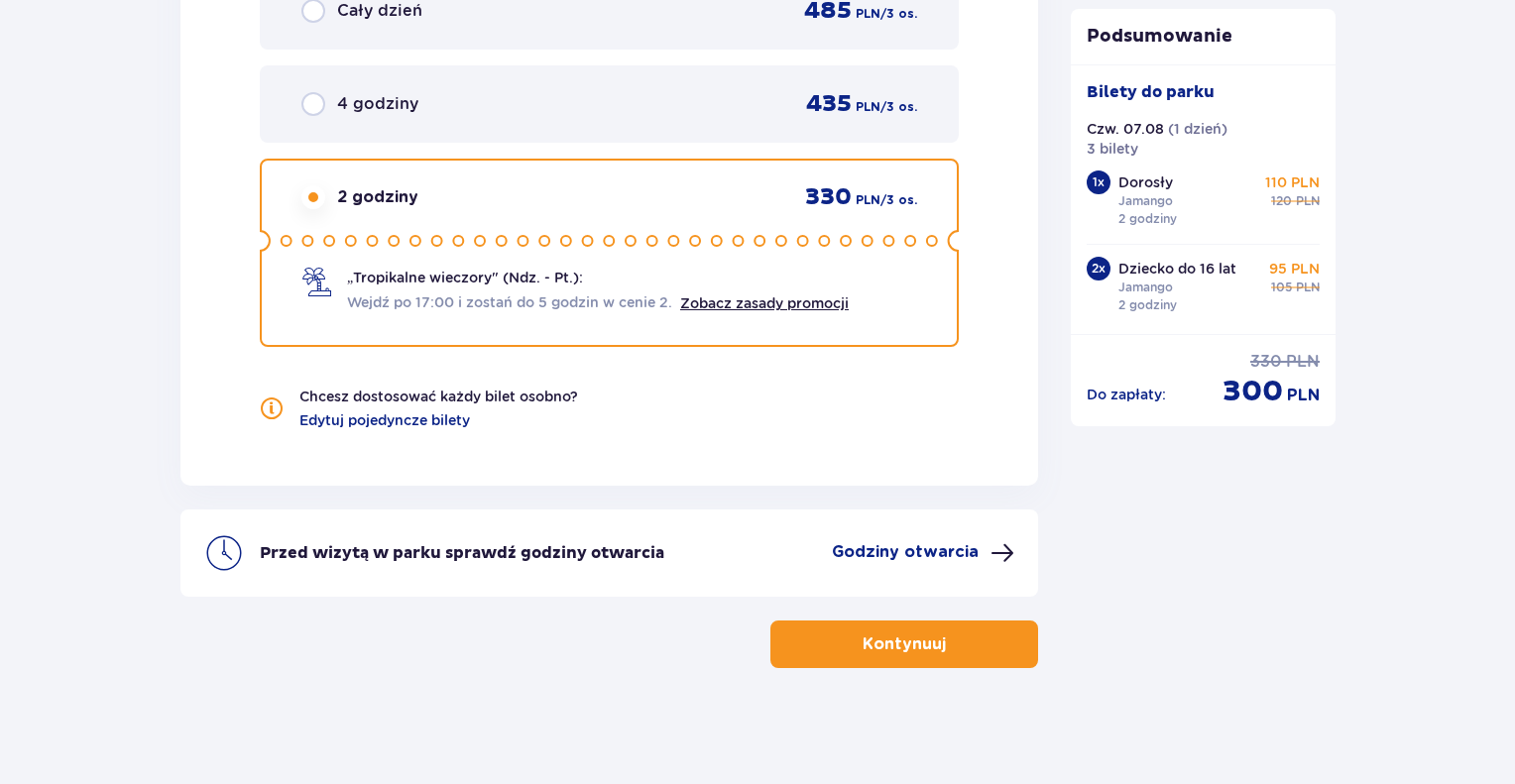 click on "Kontynuuj" at bounding box center [904, 644] 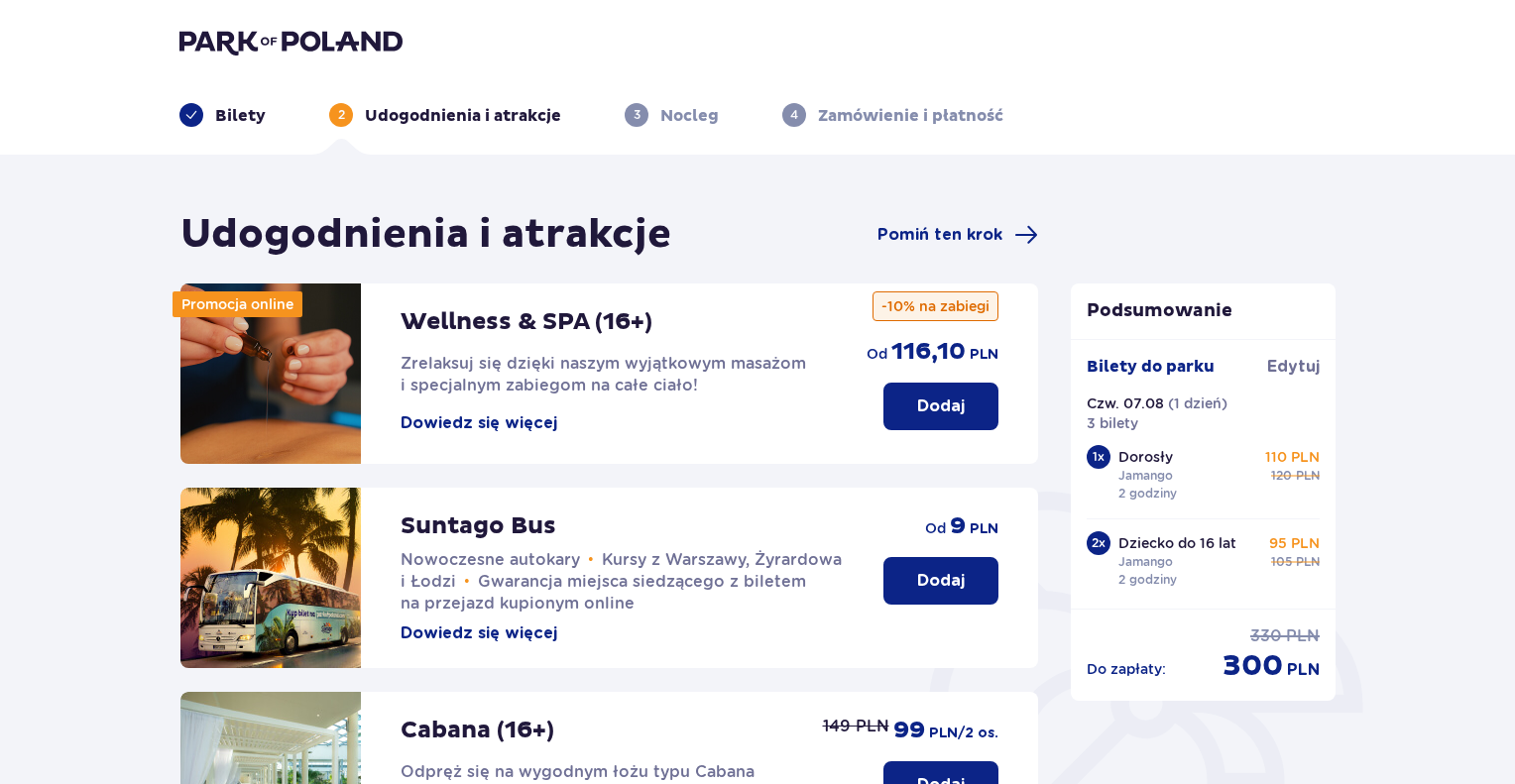 scroll, scrollTop: 559, scrollLeft: 0, axis: vertical 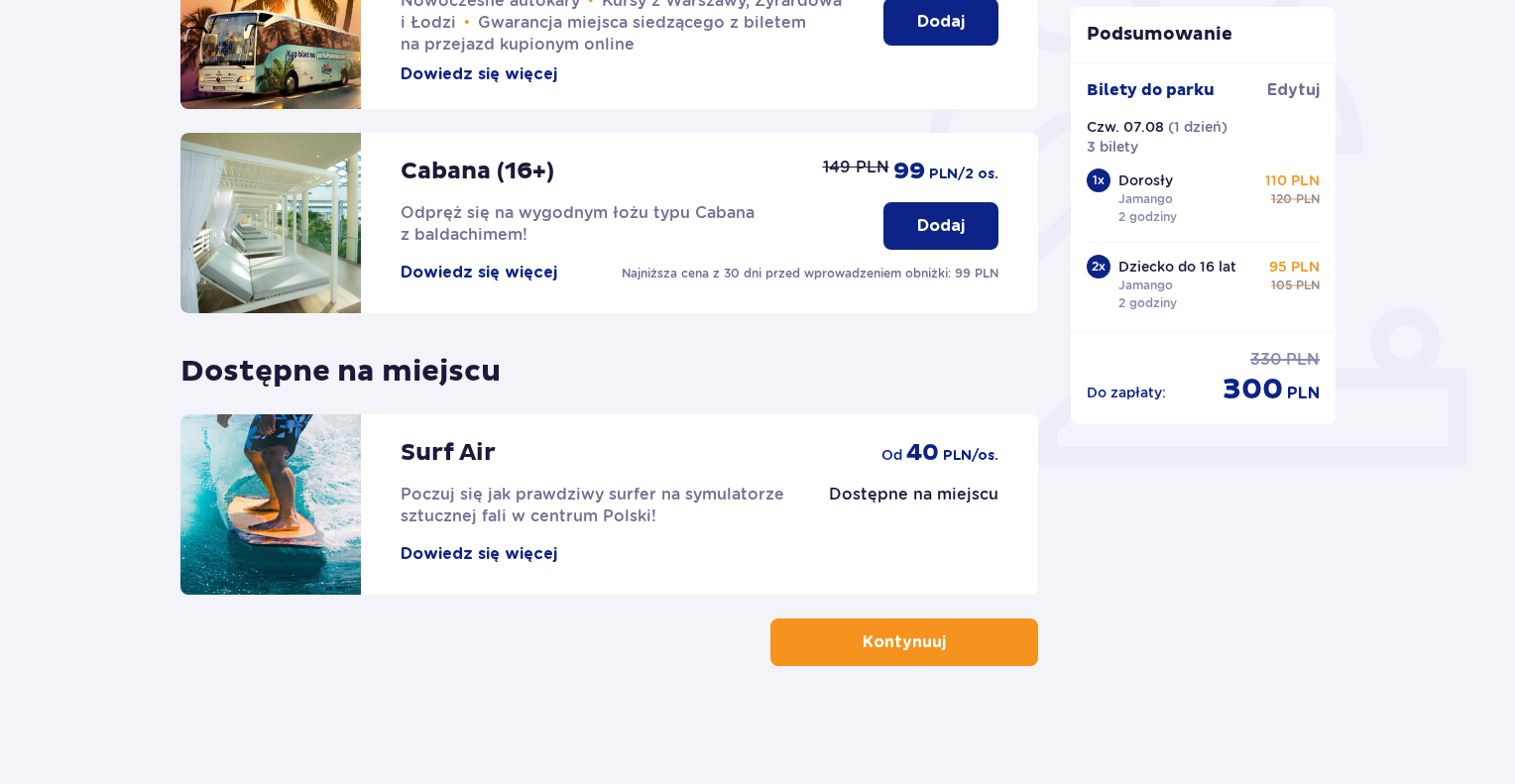 click on "Kontynuuj" at bounding box center [904, 642] 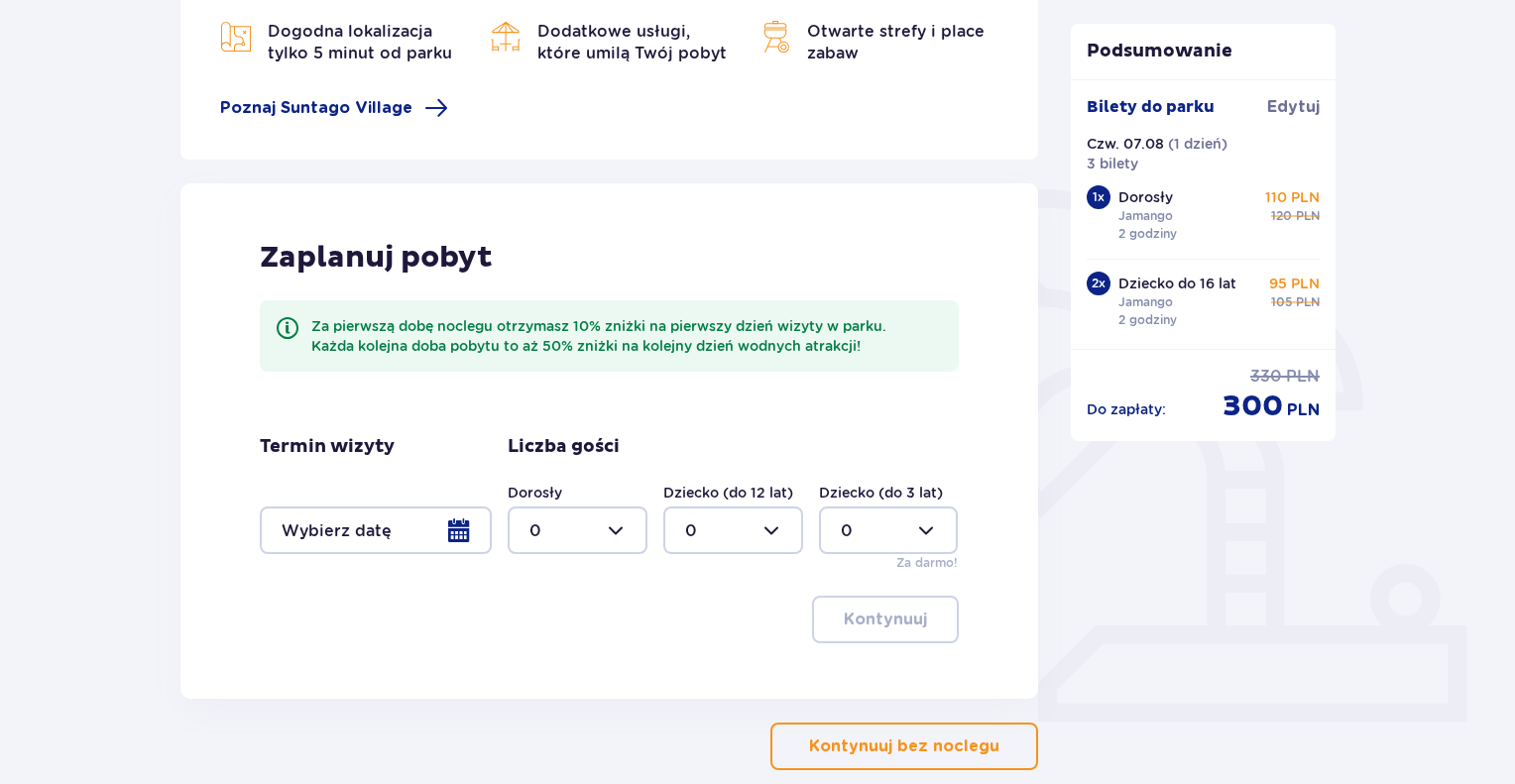 scroll, scrollTop: 407, scrollLeft: 0, axis: vertical 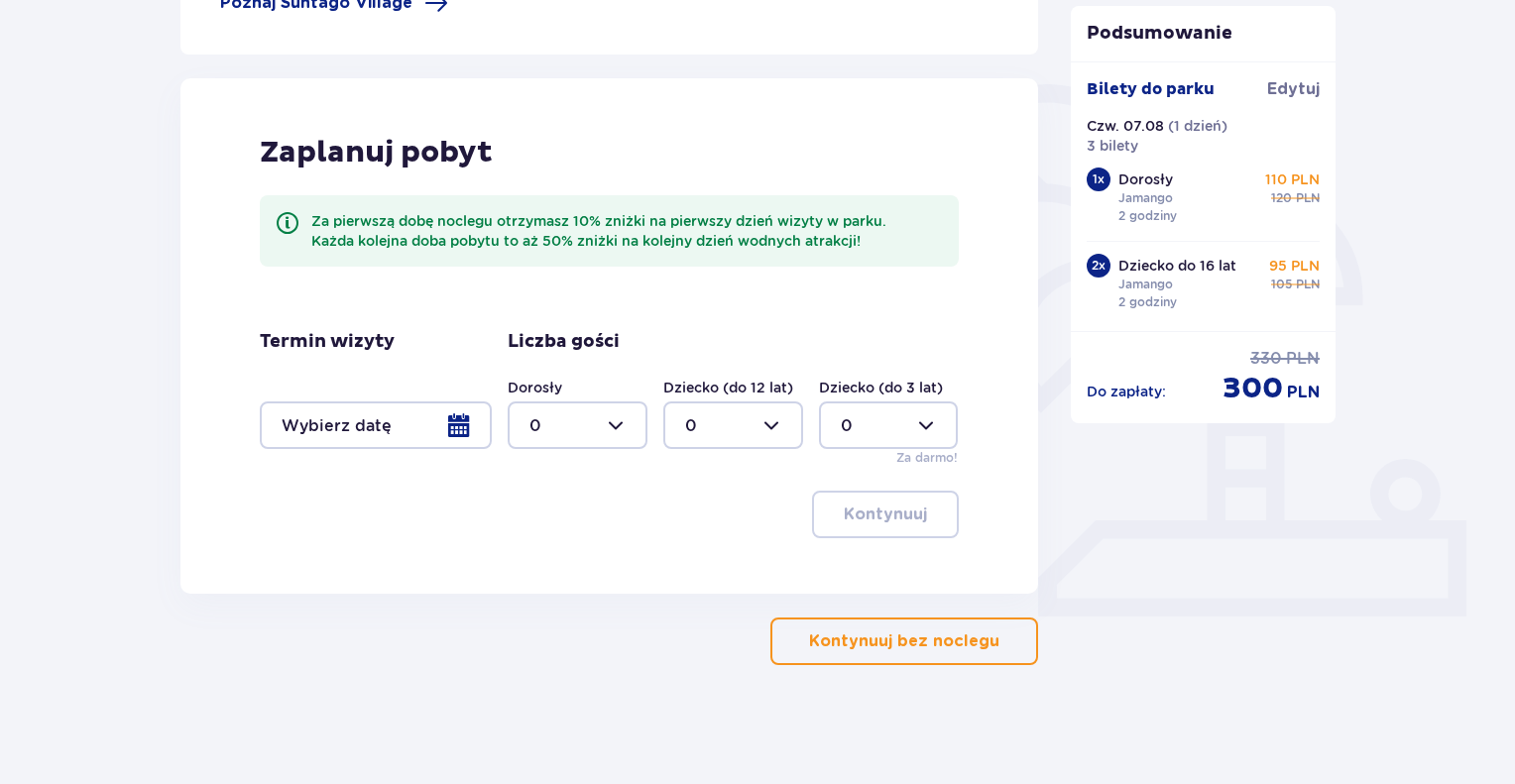 click at bounding box center [376, 425] 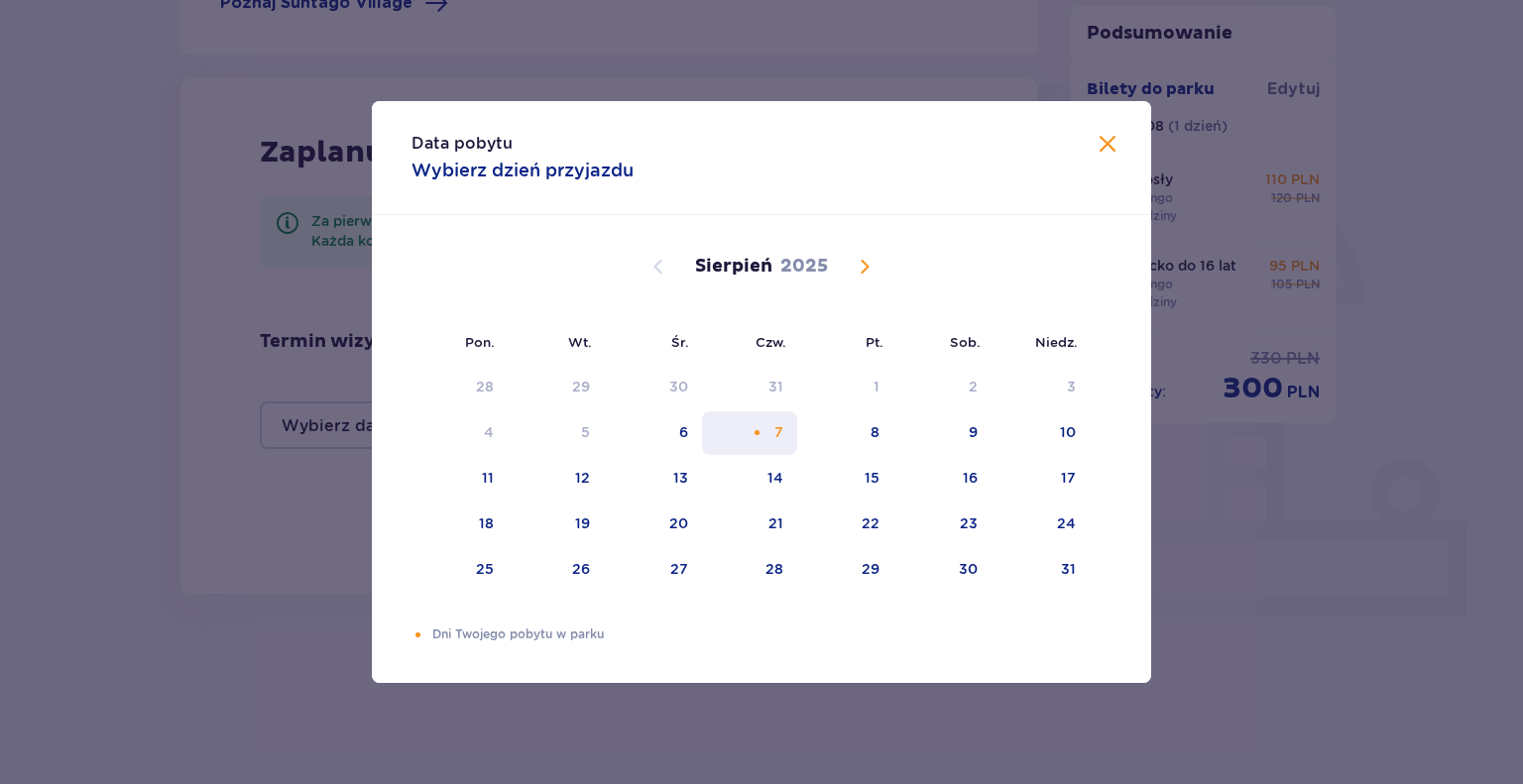 click on "7" at bounding box center (778, 432) 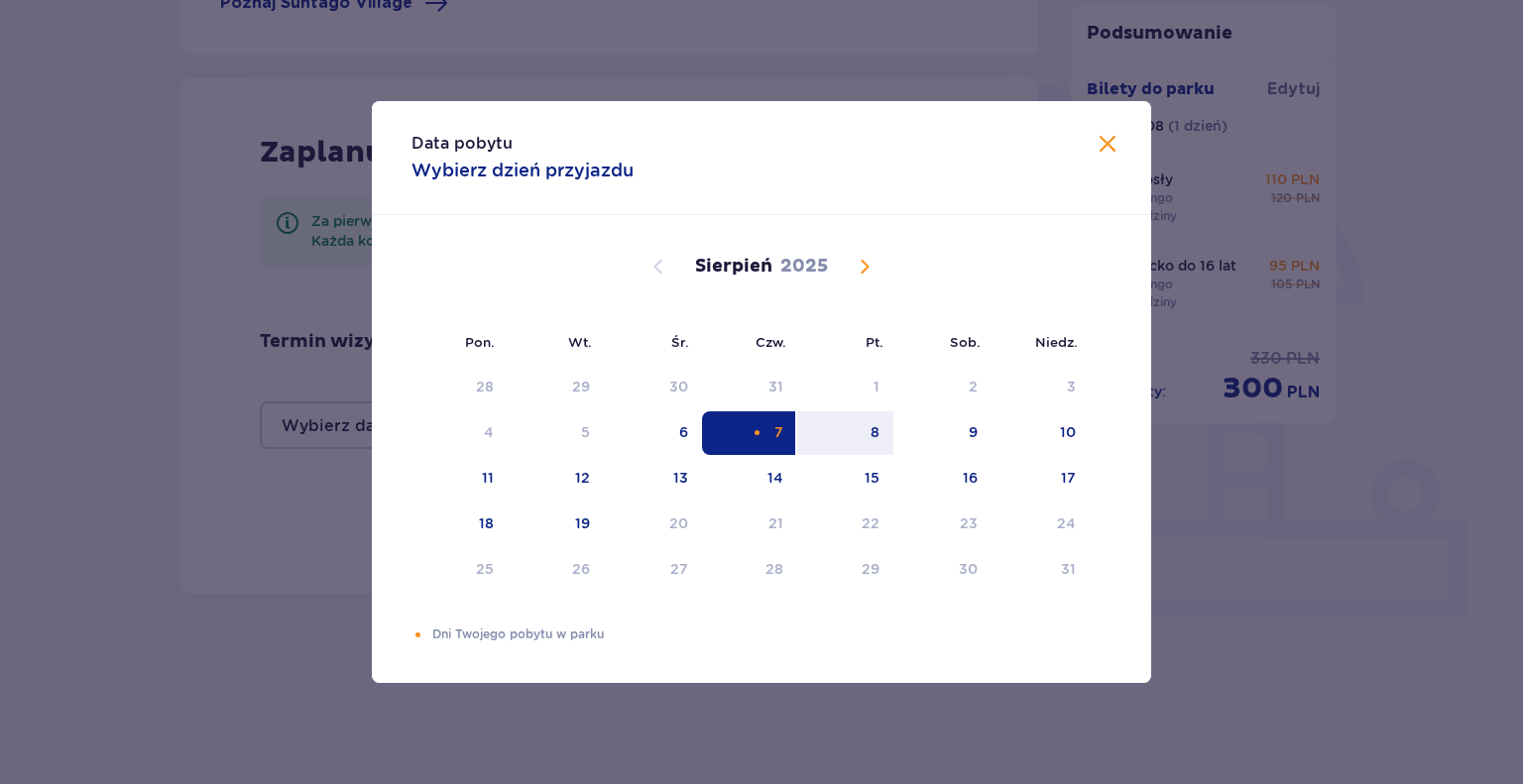 click on "7" at bounding box center [750, 433] 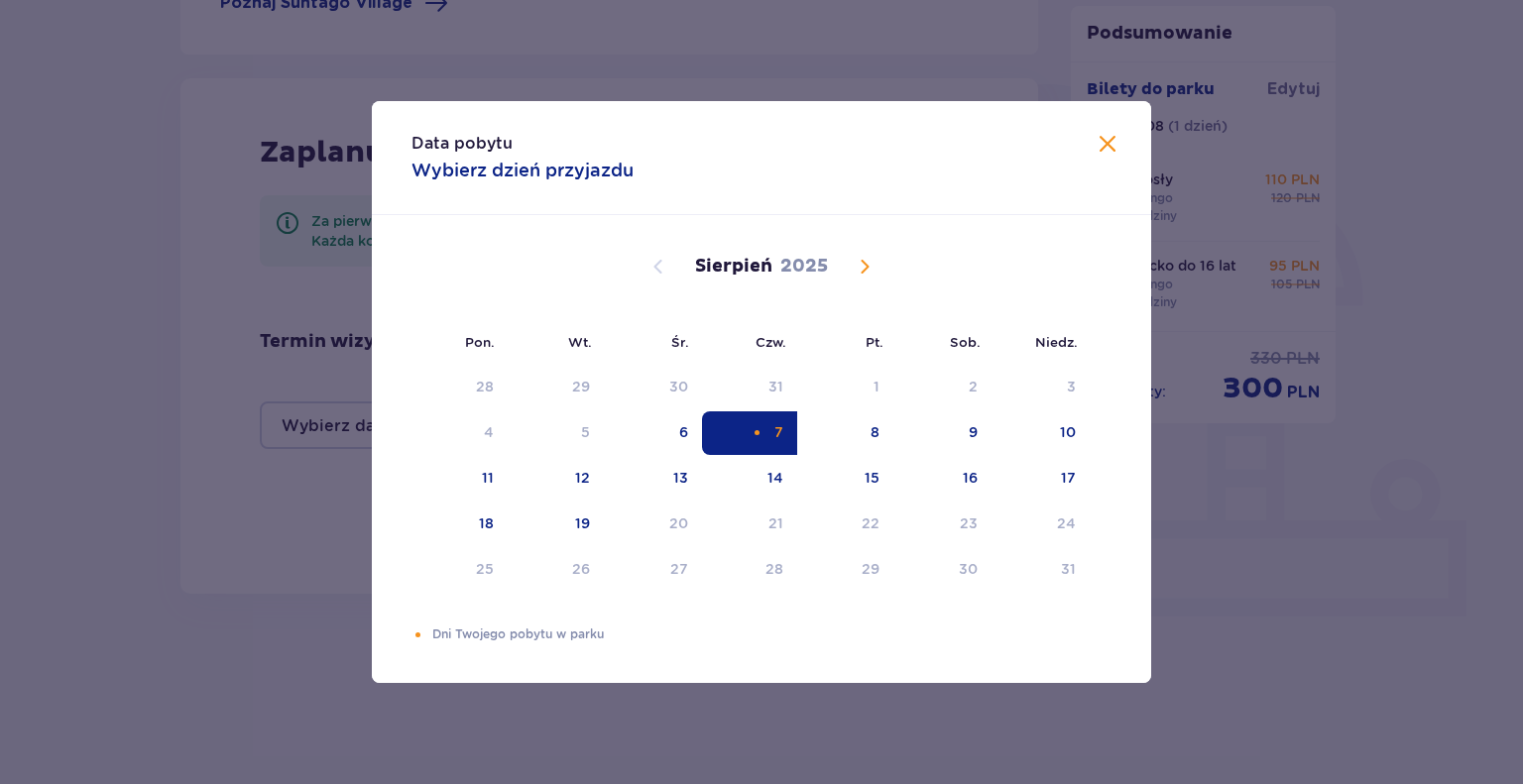 click on "Data pobytu Wybierz dzień przyjazdu" at bounding box center [762, 158] 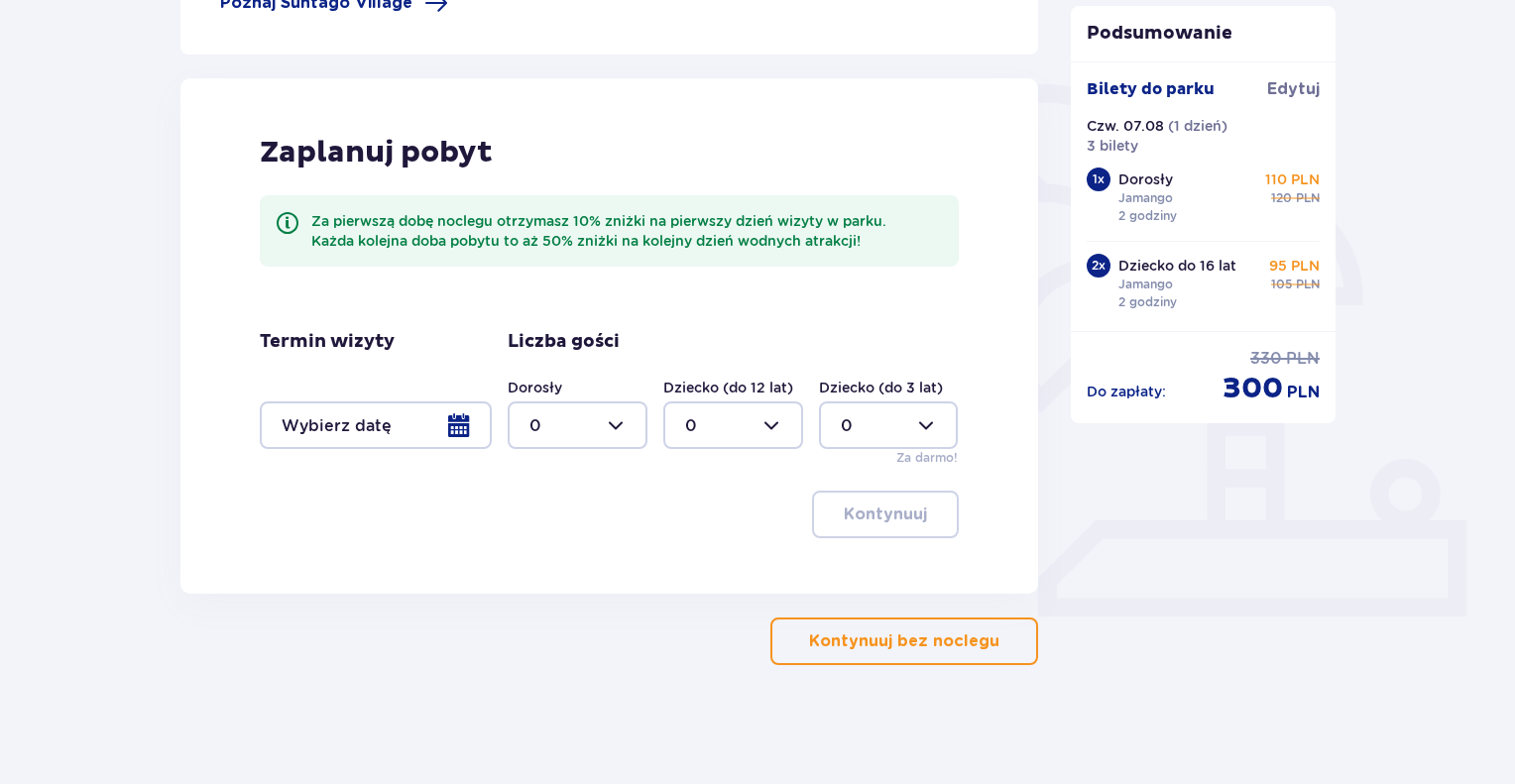 click on "Termin wizyty Liczba gości Dorosły   0 Dziecko (do 12 lat)   0 Dziecko (do 3 lat)   0 Za darmo!" at bounding box center [609, 398] 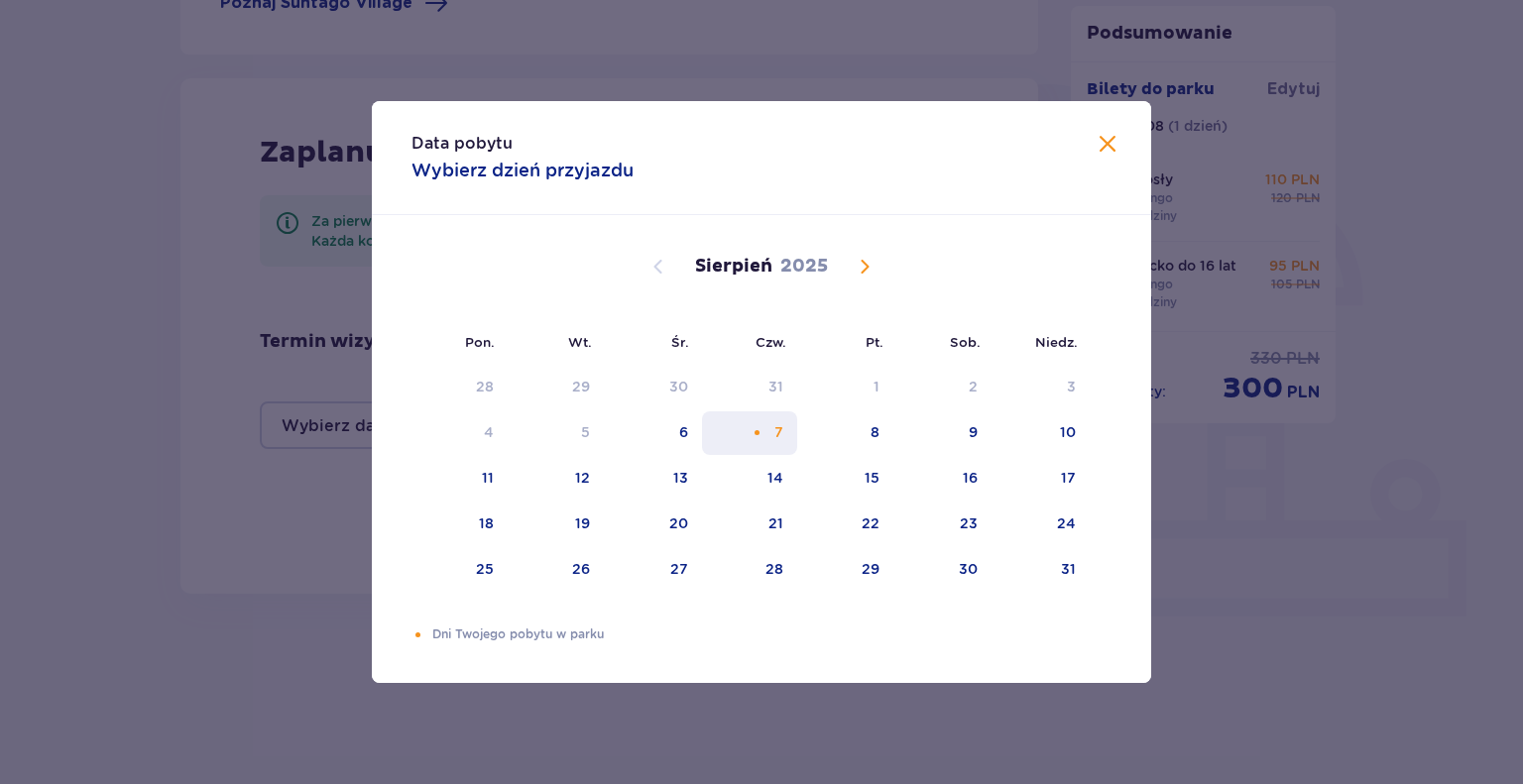 click at bounding box center [757, 432] 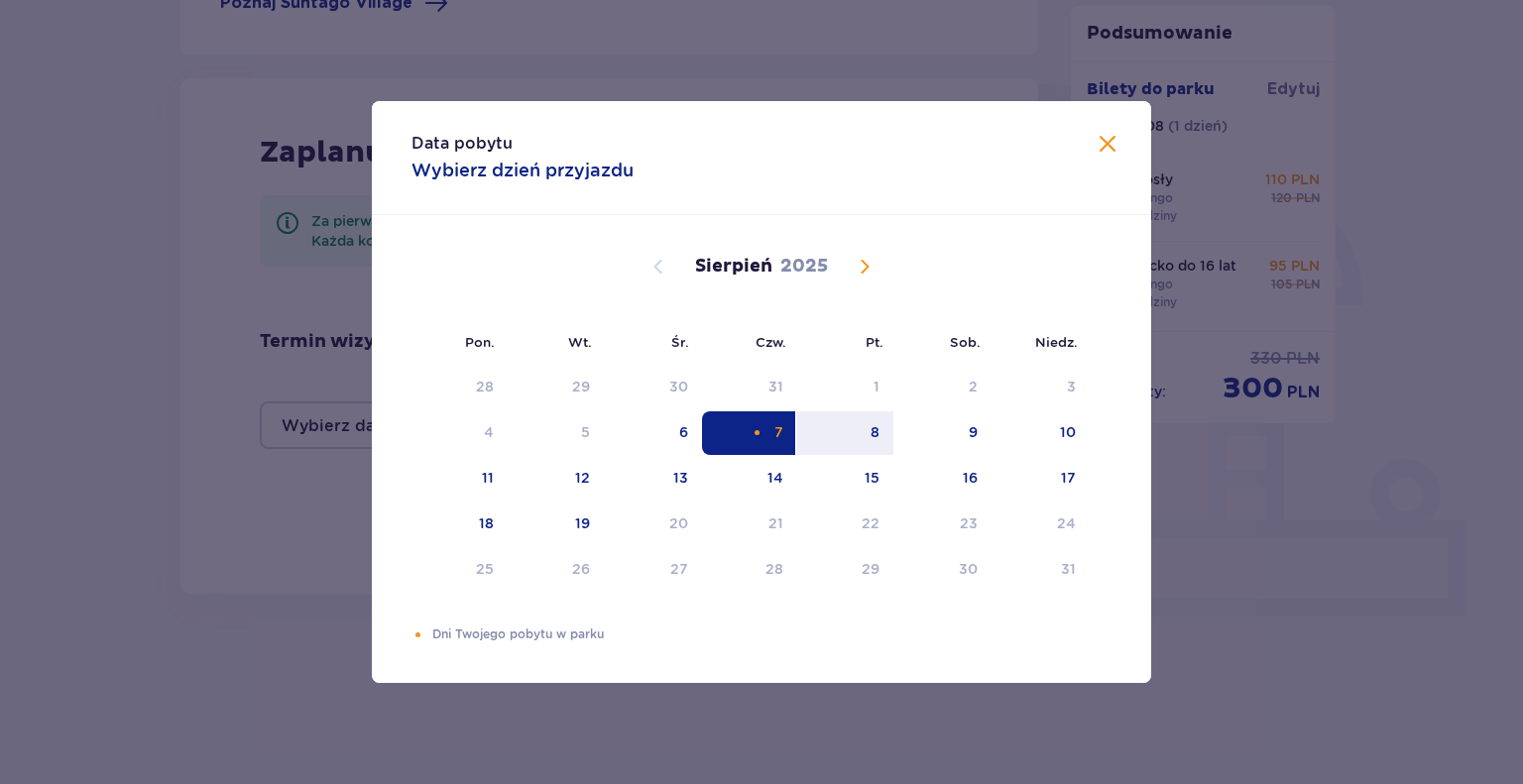 click on "7" at bounding box center (750, 433) 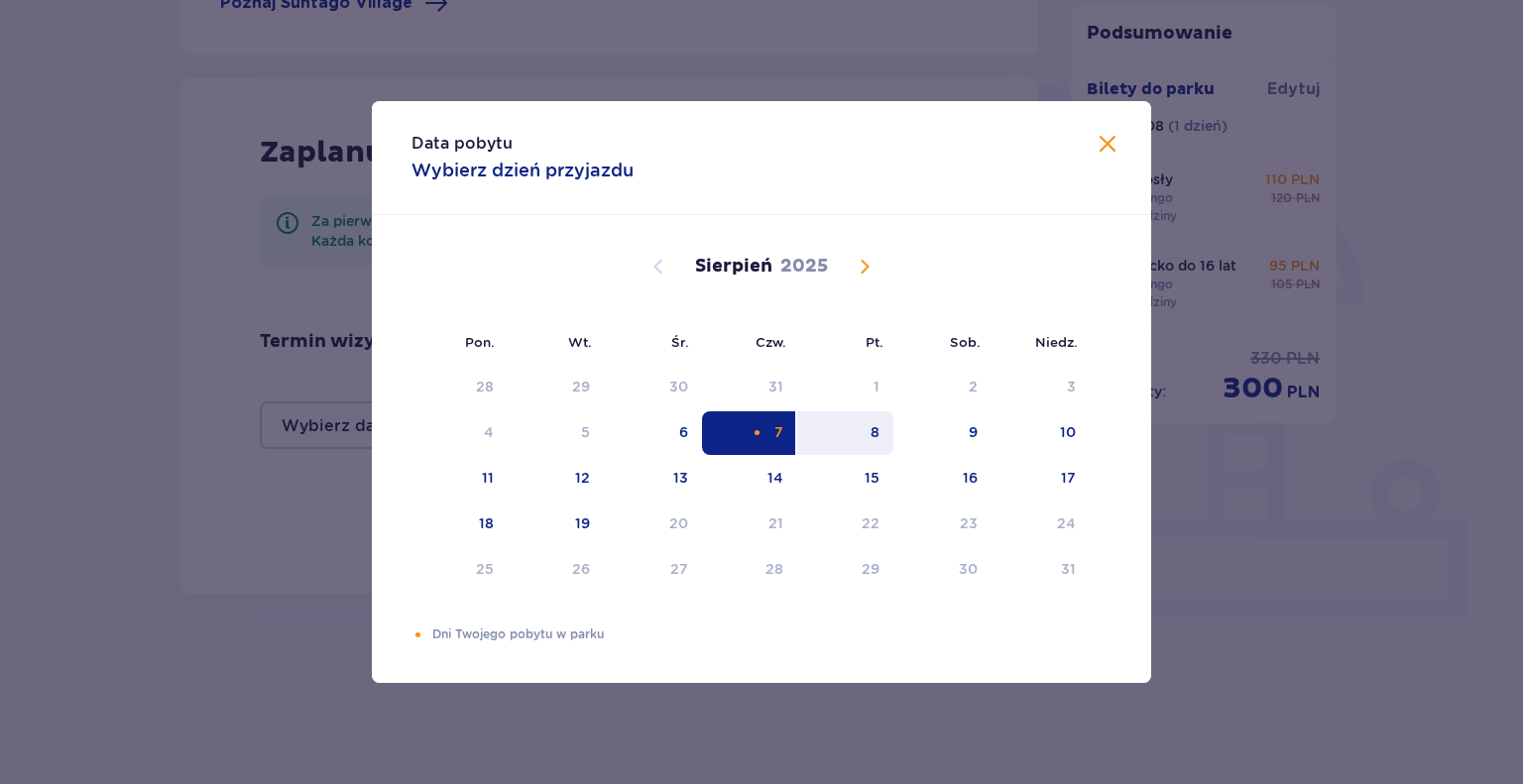 click on "8" at bounding box center [845, 433] 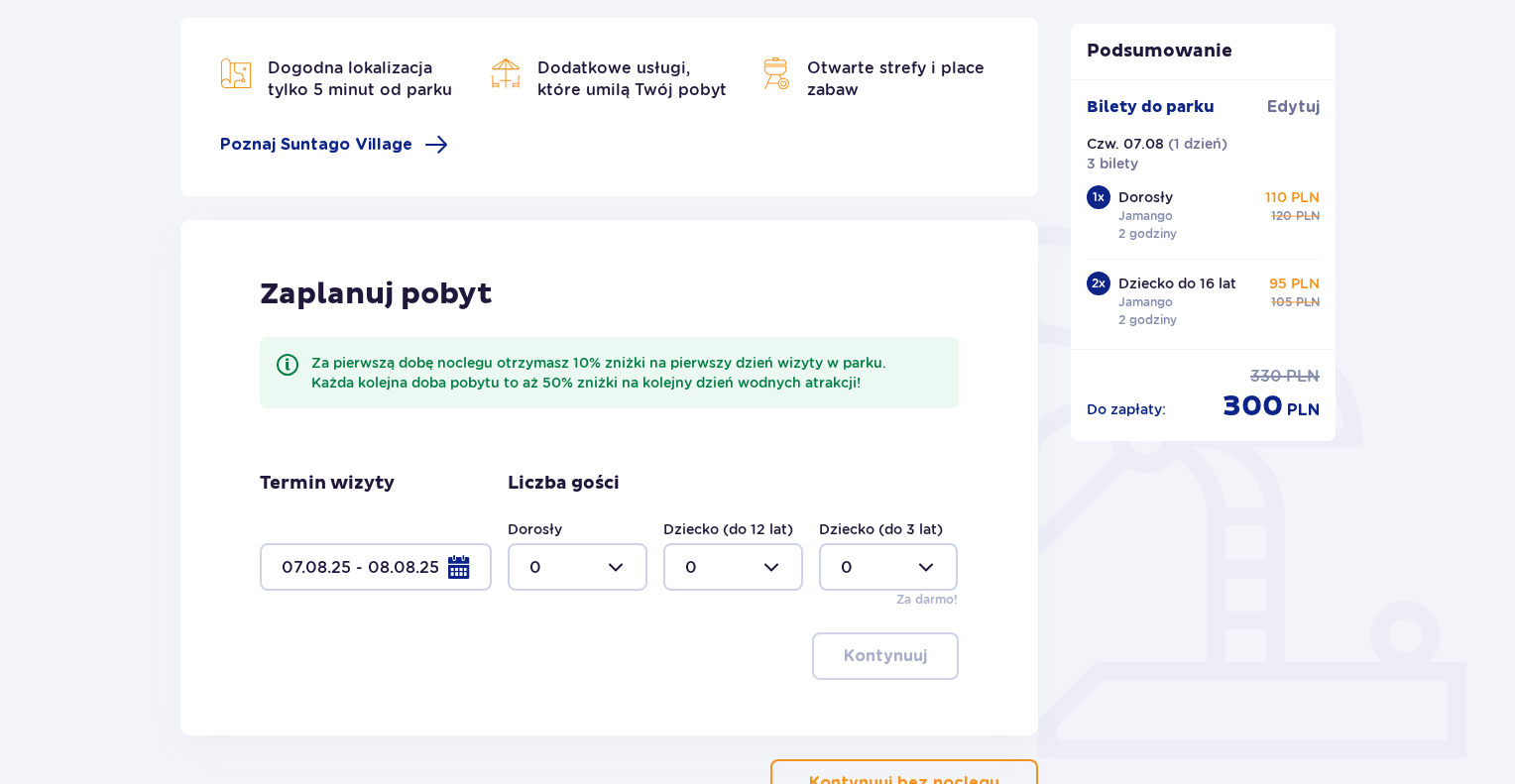 scroll, scrollTop: 0, scrollLeft: 0, axis: both 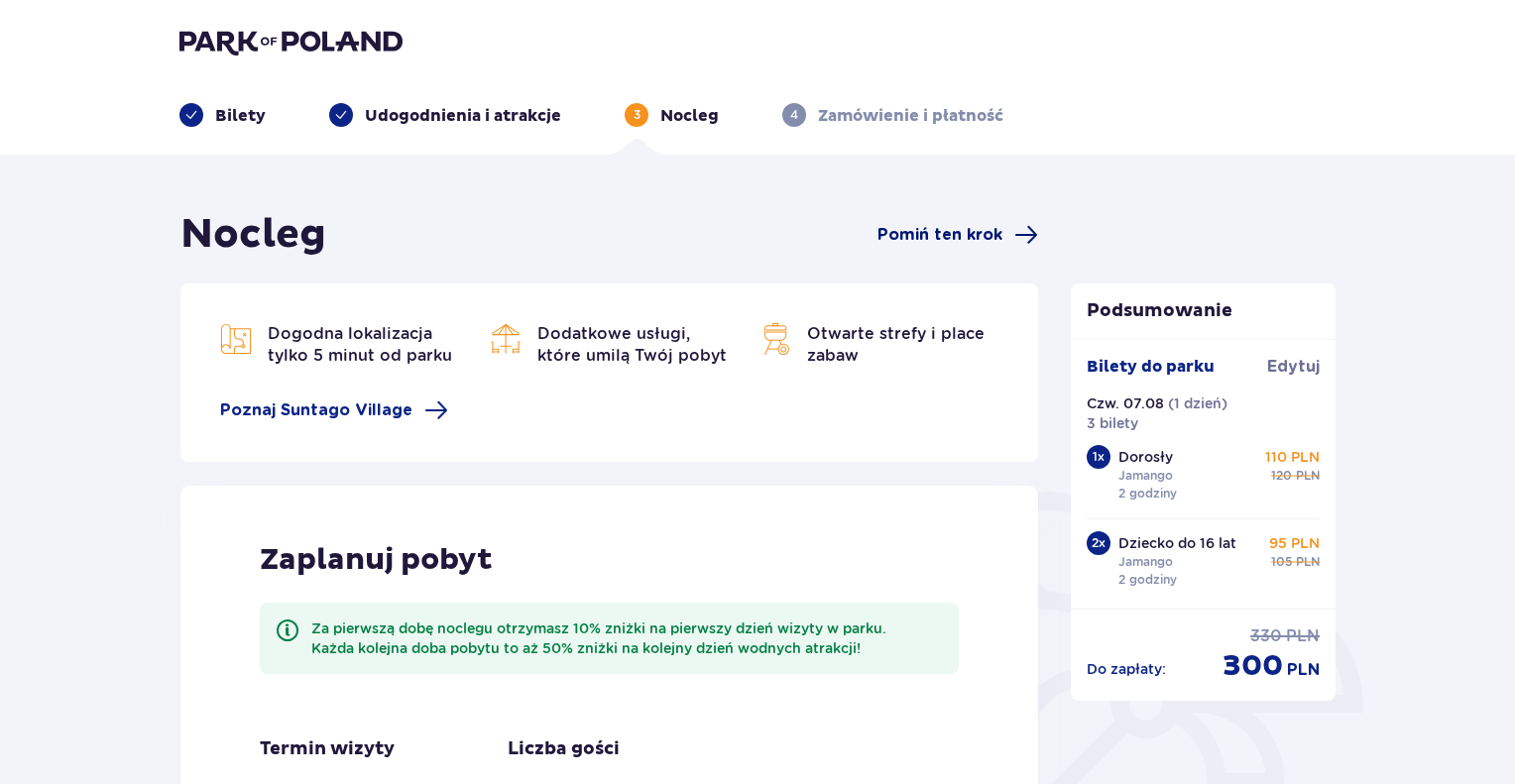 click on "Pomiń ten krok" at bounding box center (940, 235) 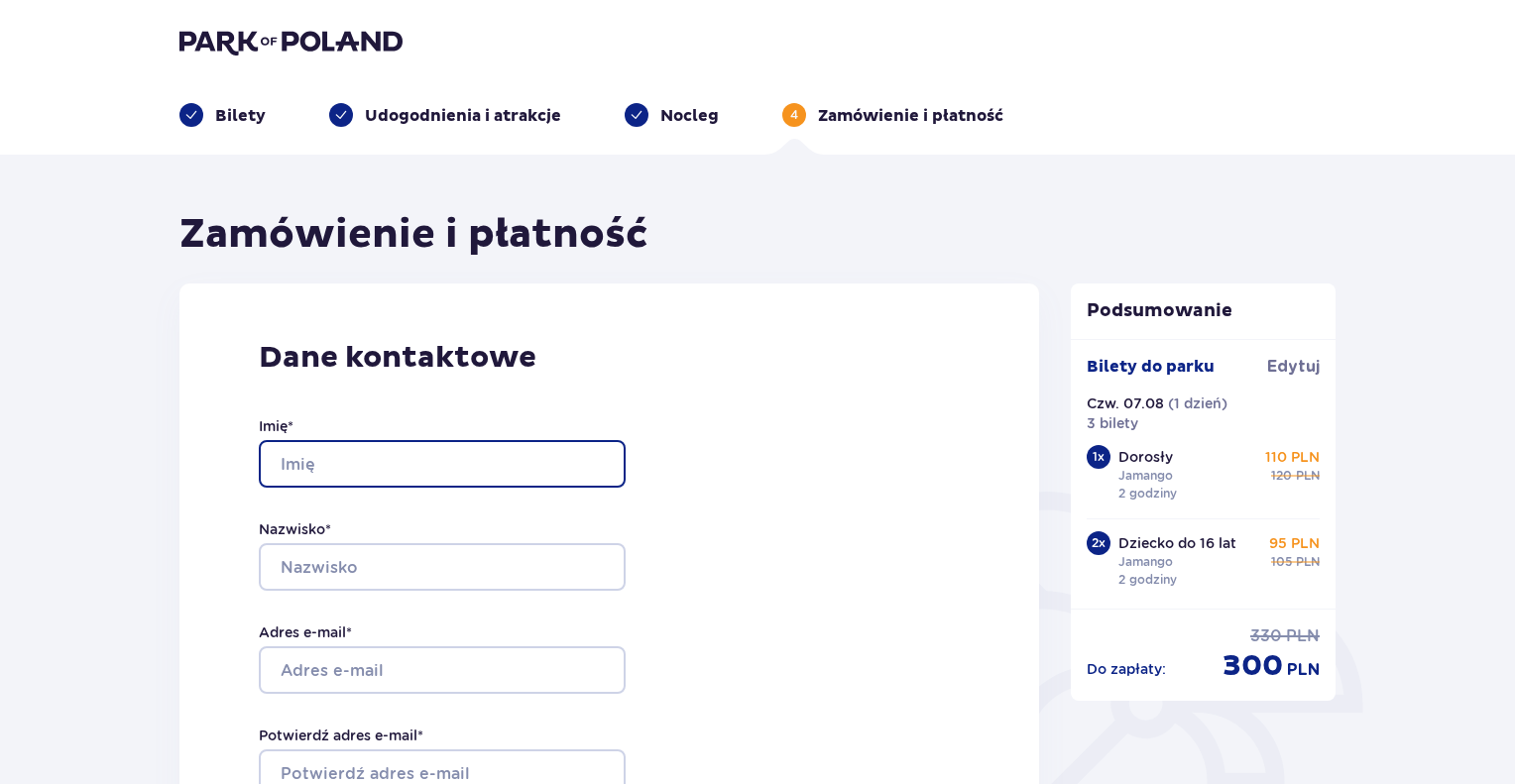 click on "Imię *" at bounding box center [442, 464] 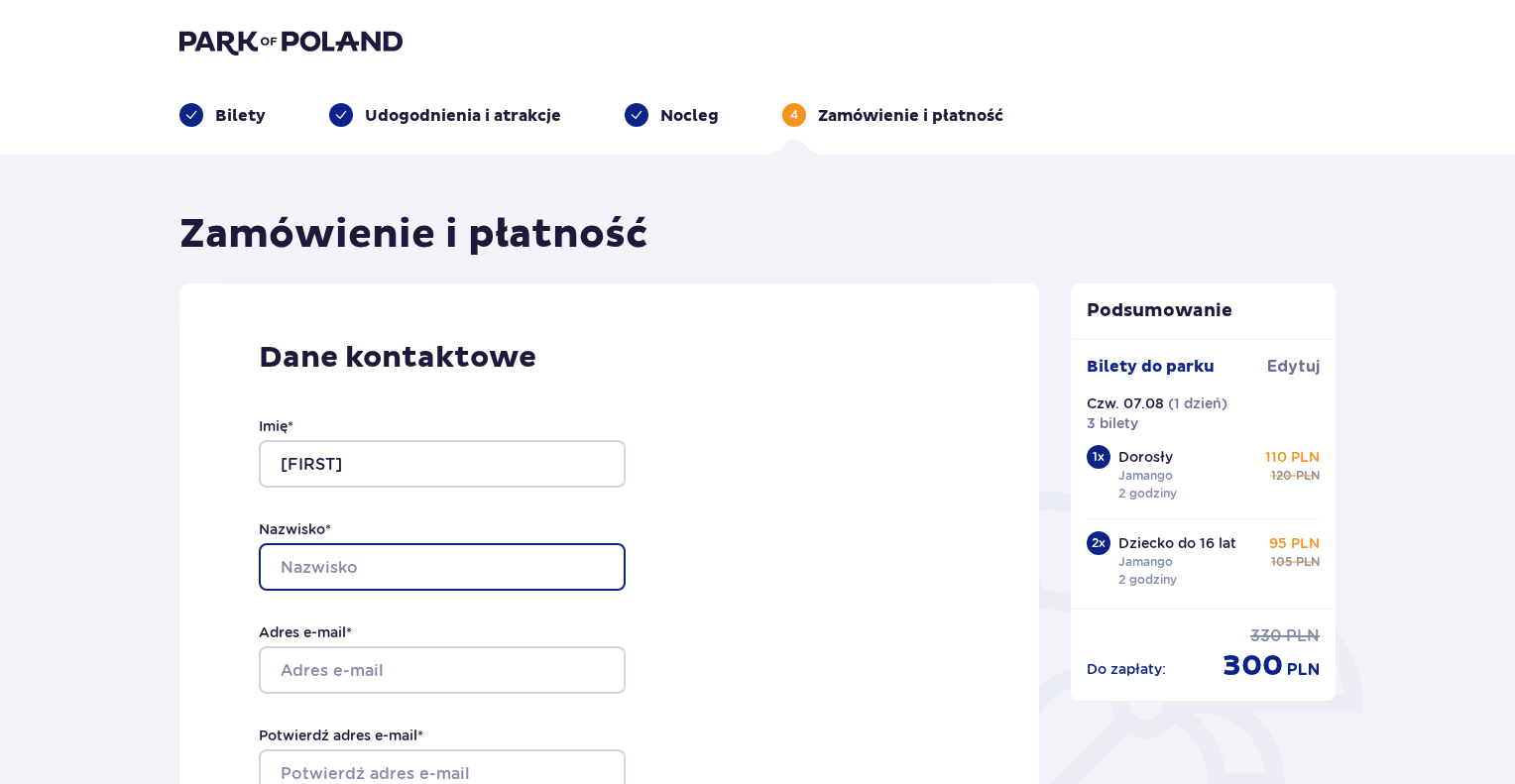 type on "Tomaszewski" 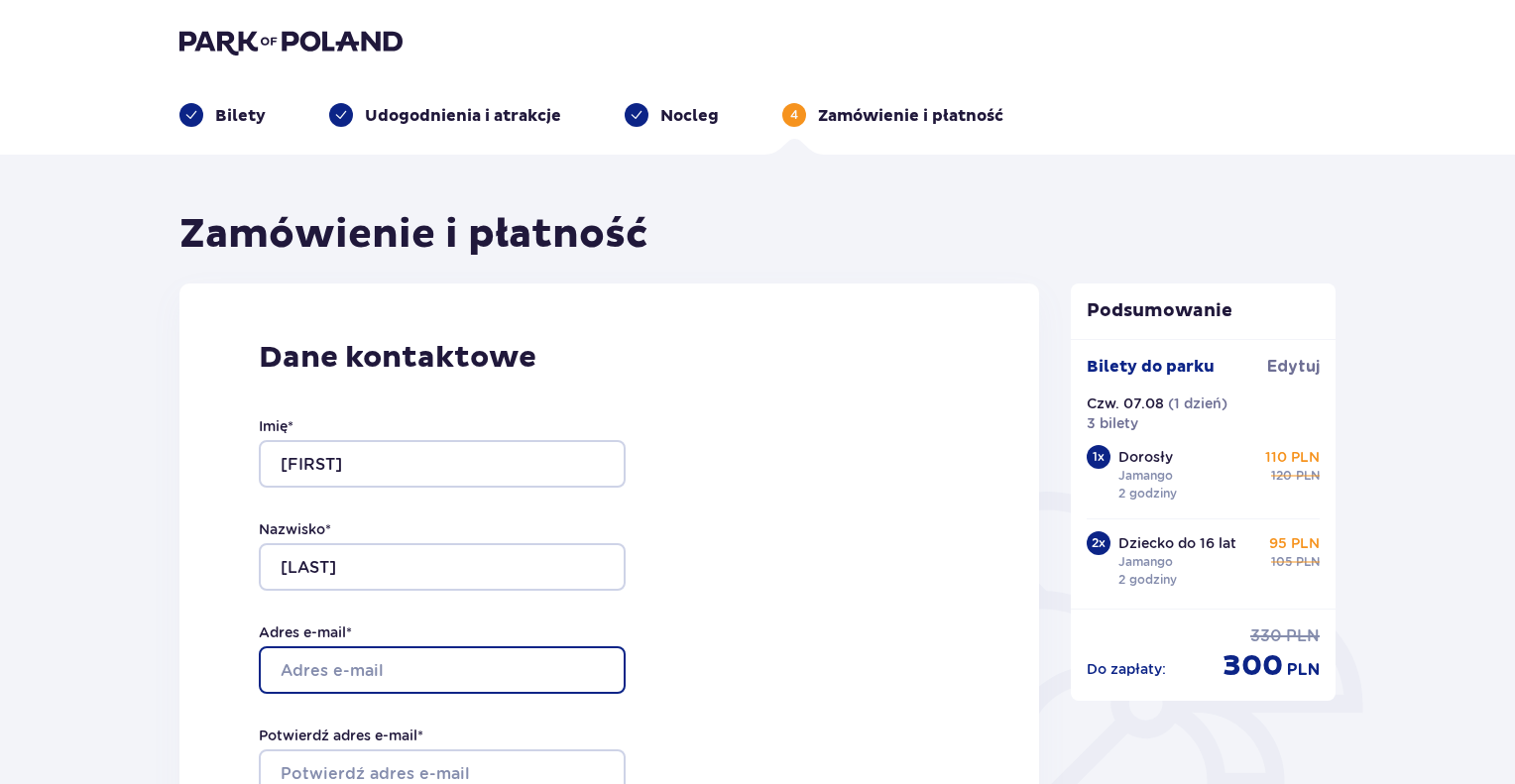 type on "tombartosz@gmail.com" 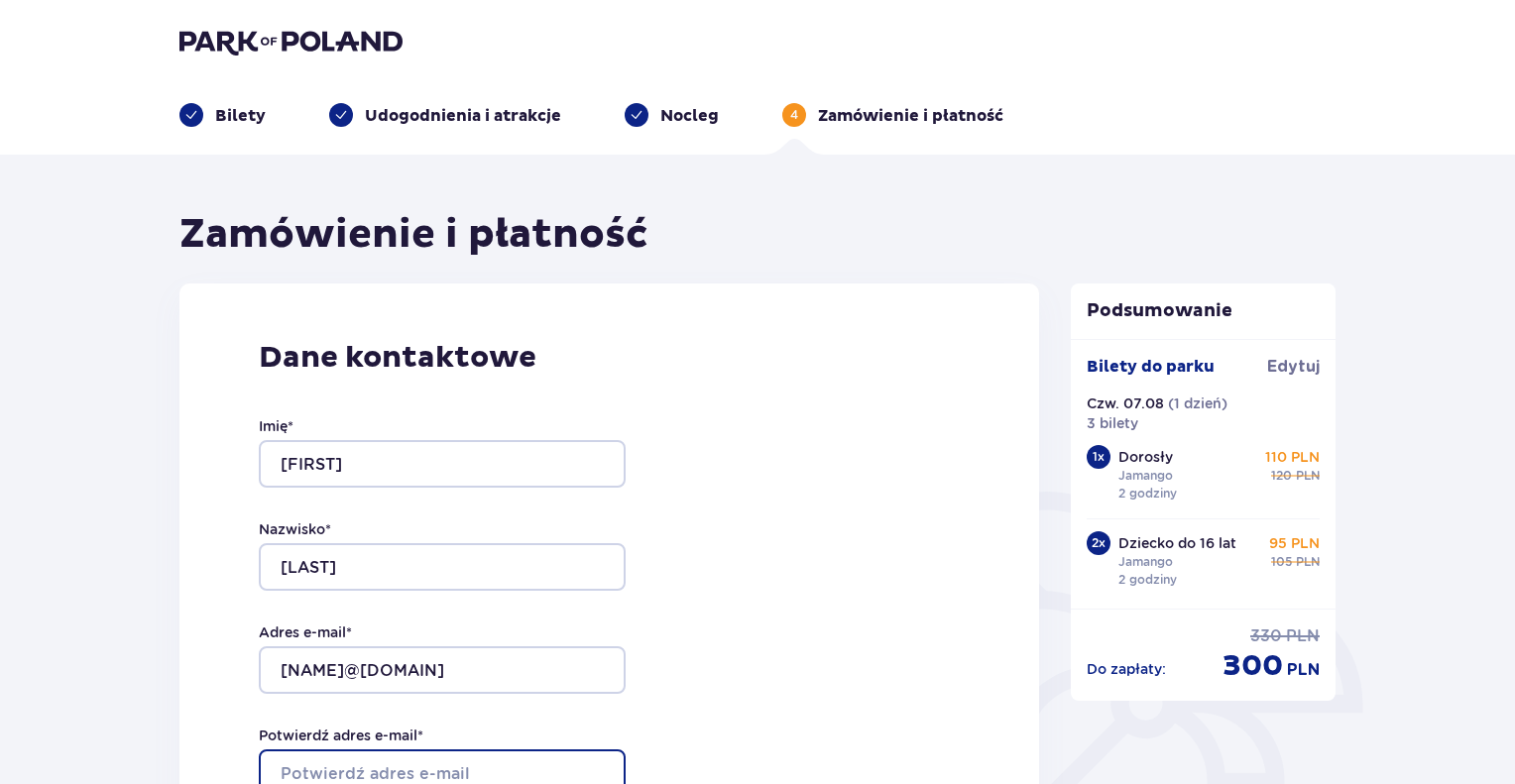 type on "tombartosz@gmail.com" 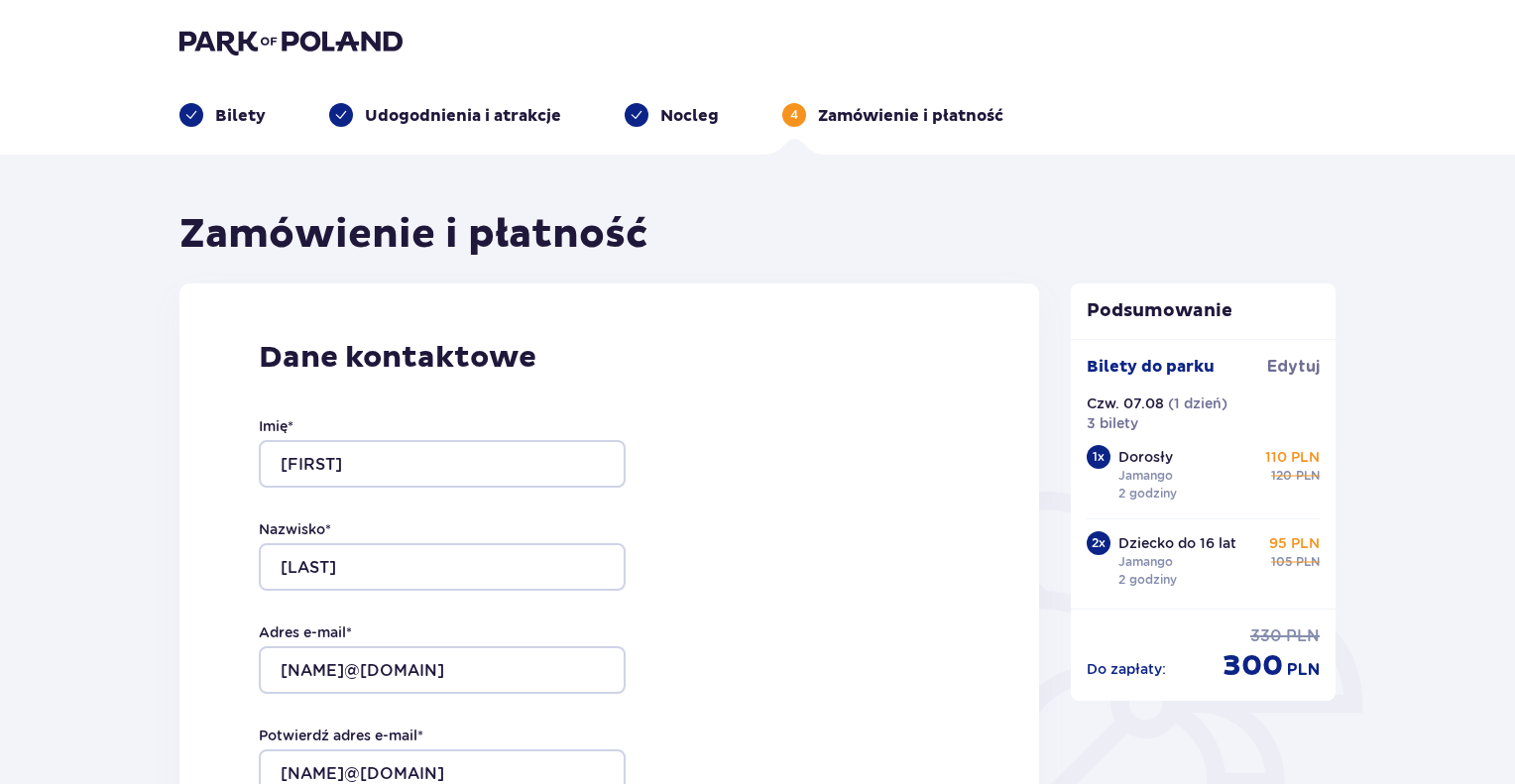 type on "608119385" 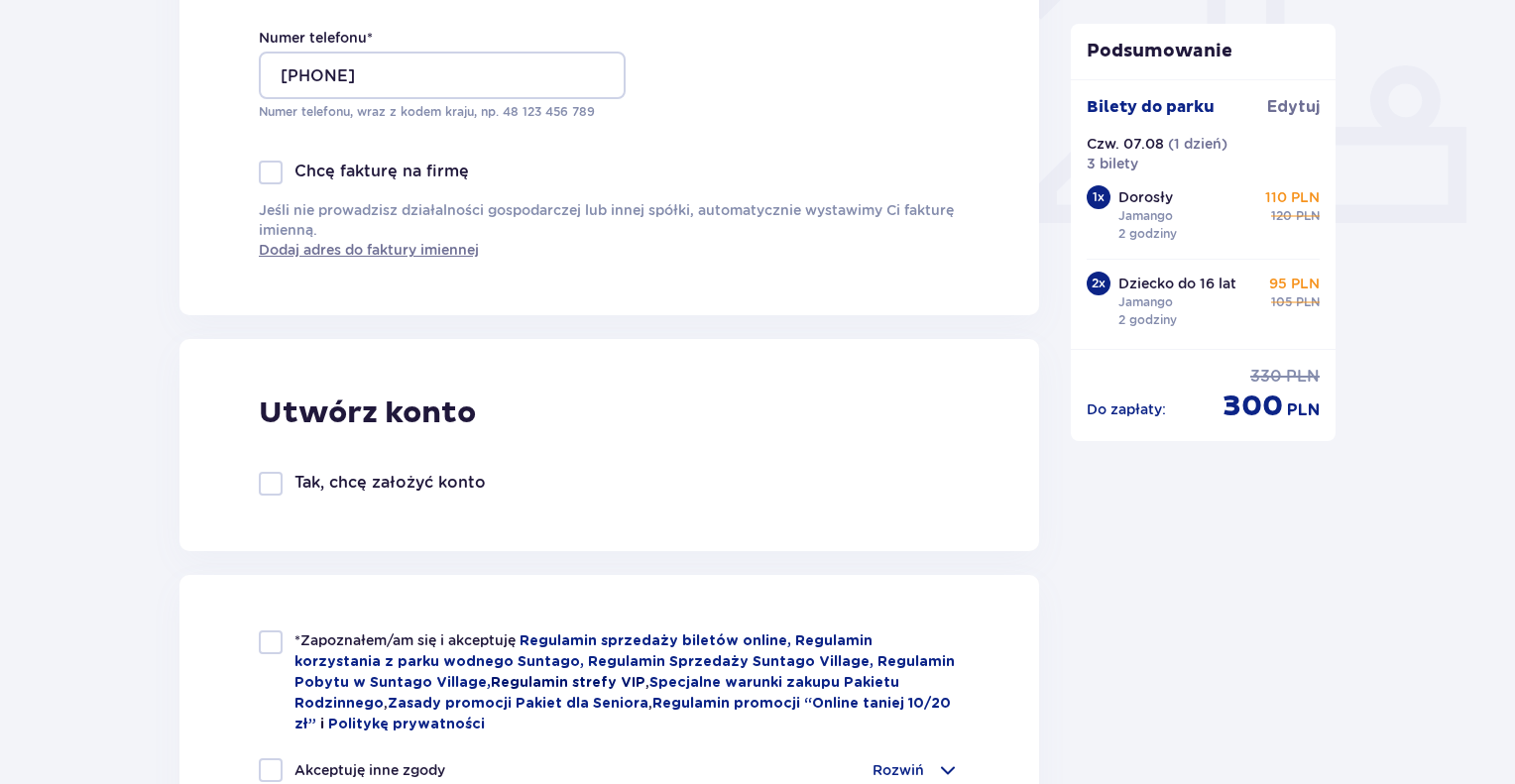 scroll, scrollTop: 925, scrollLeft: 0, axis: vertical 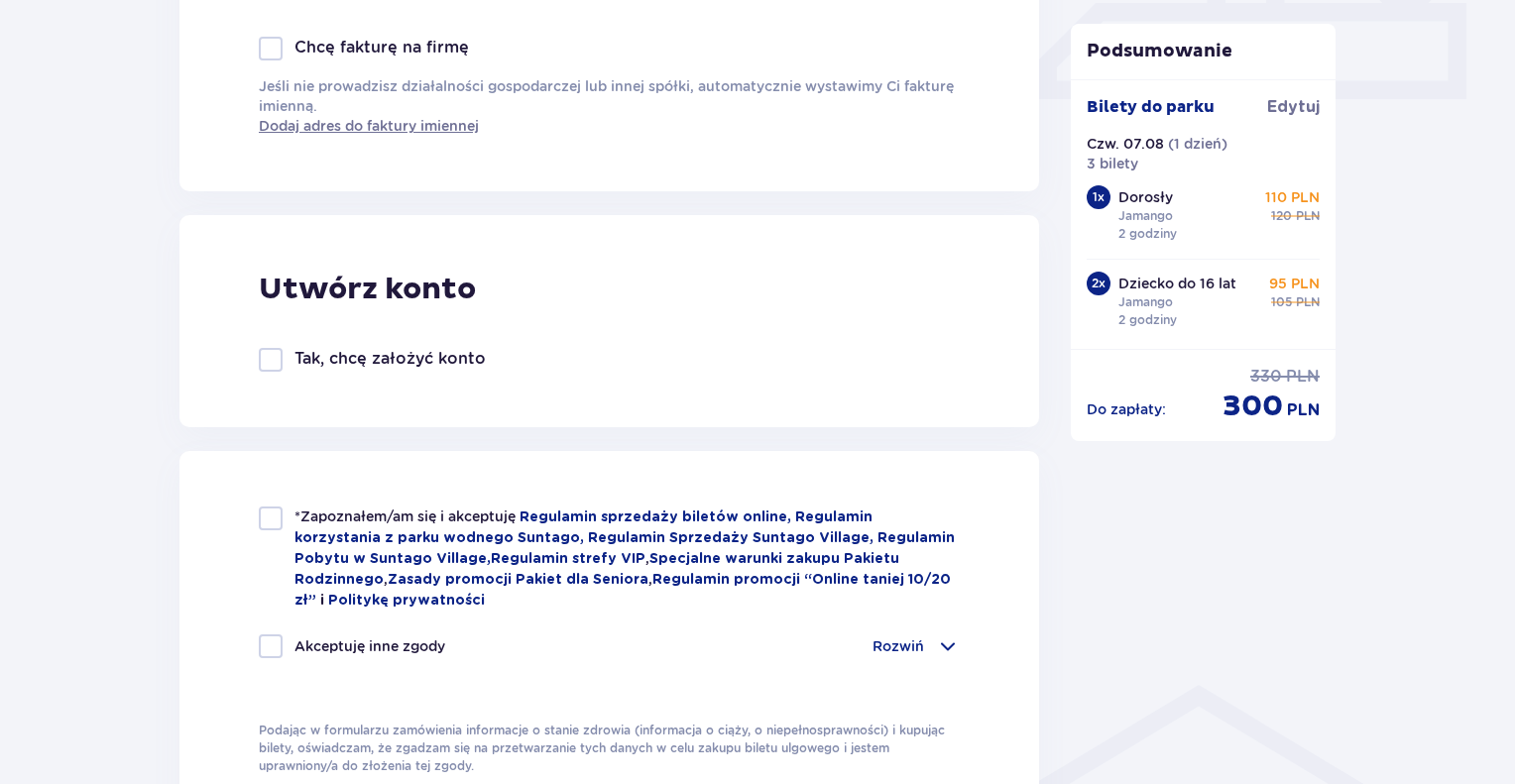 click on "Tak, chcę założyć konto" at bounding box center [390, 359] 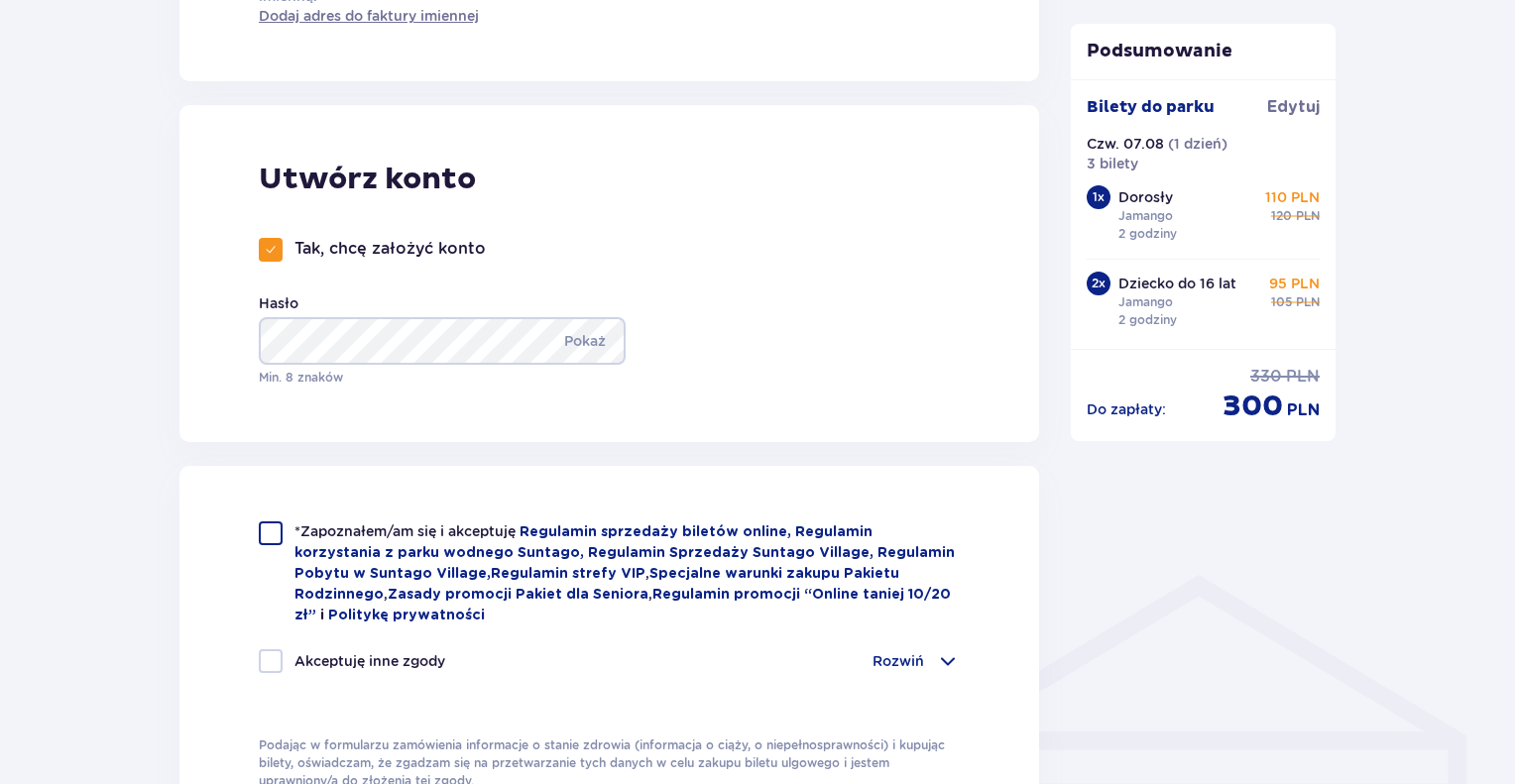 scroll, scrollTop: 1156, scrollLeft: 0, axis: vertical 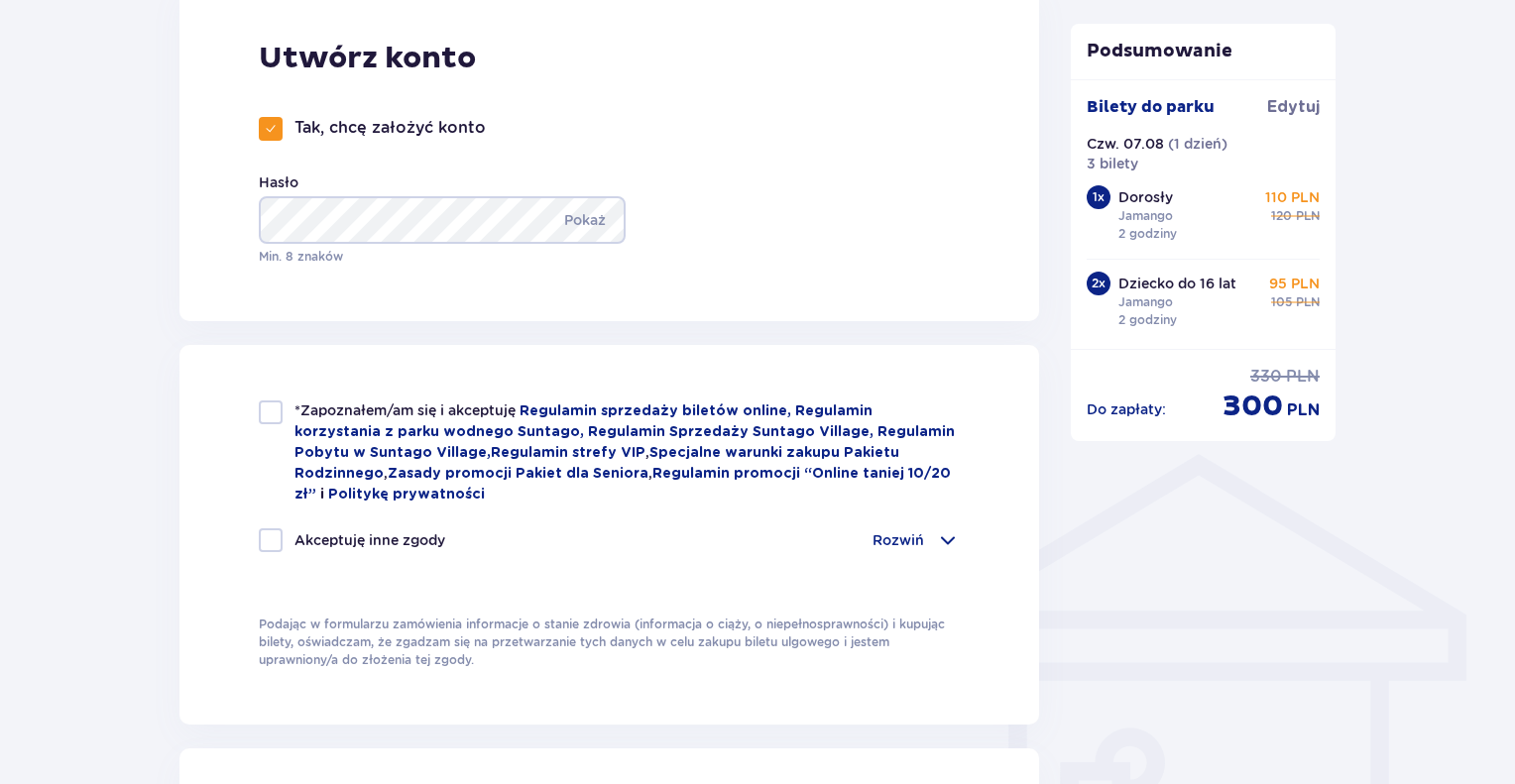 click at bounding box center [271, 412] 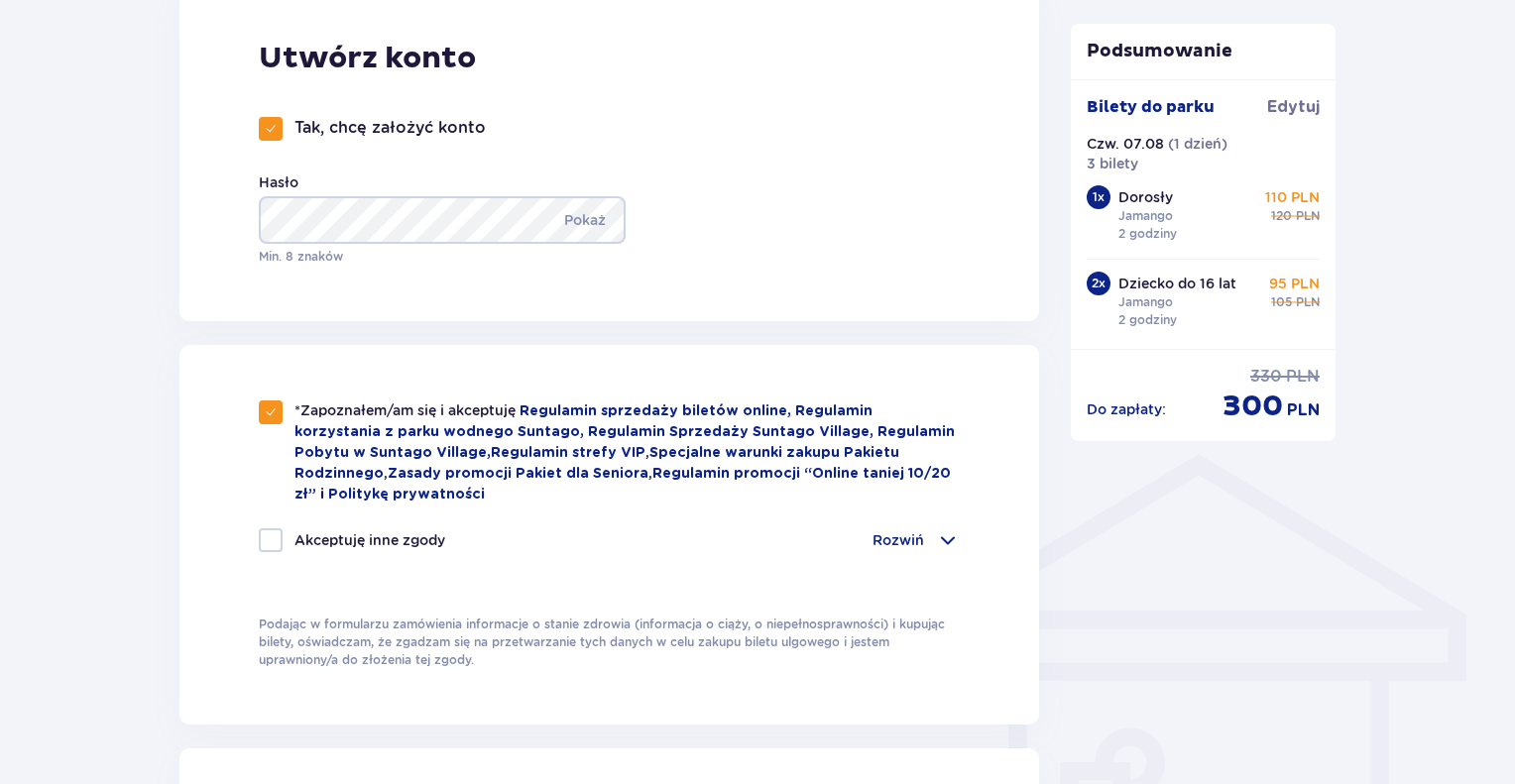 click at bounding box center [271, 540] 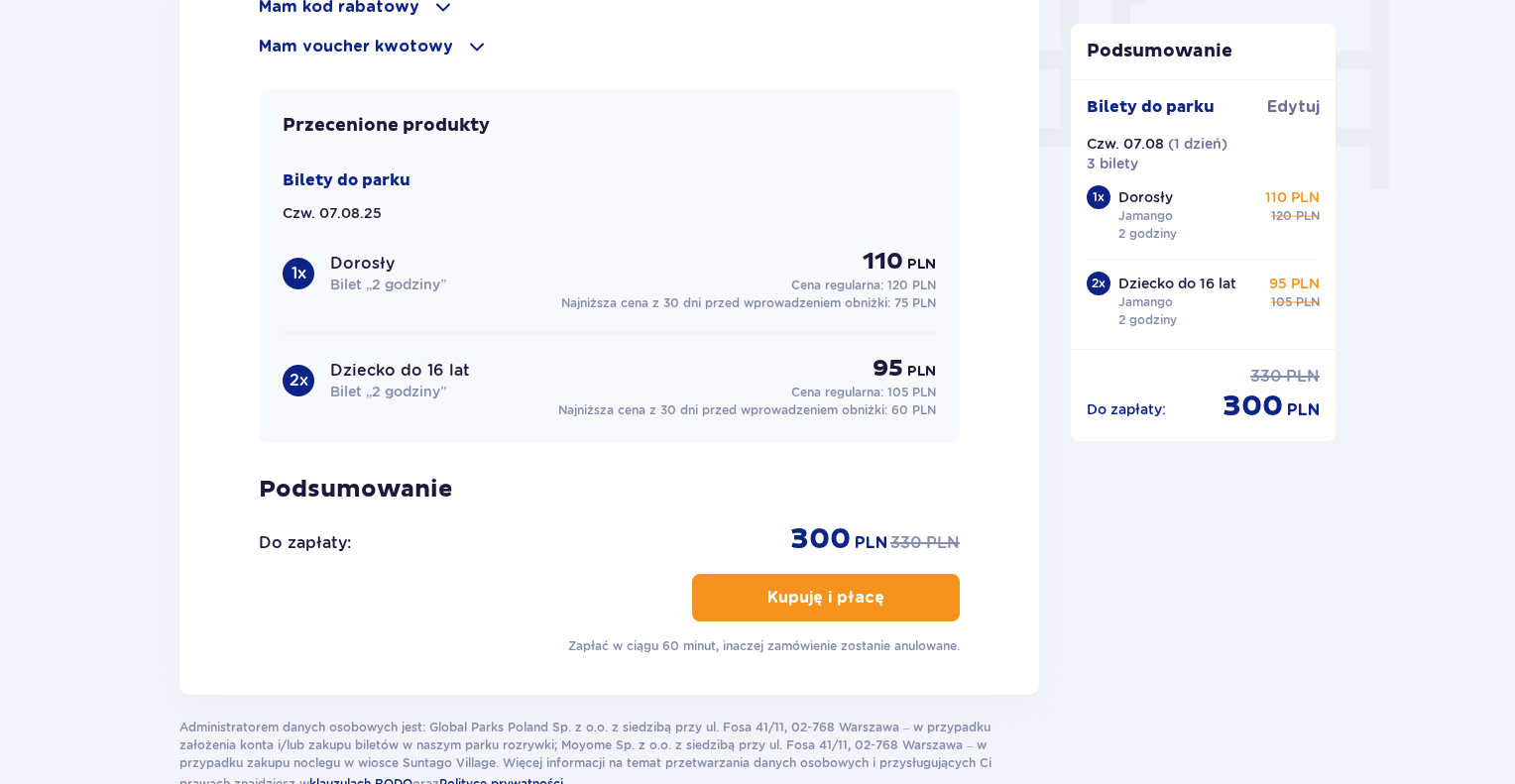 scroll, scrollTop: 2072, scrollLeft: 0, axis: vertical 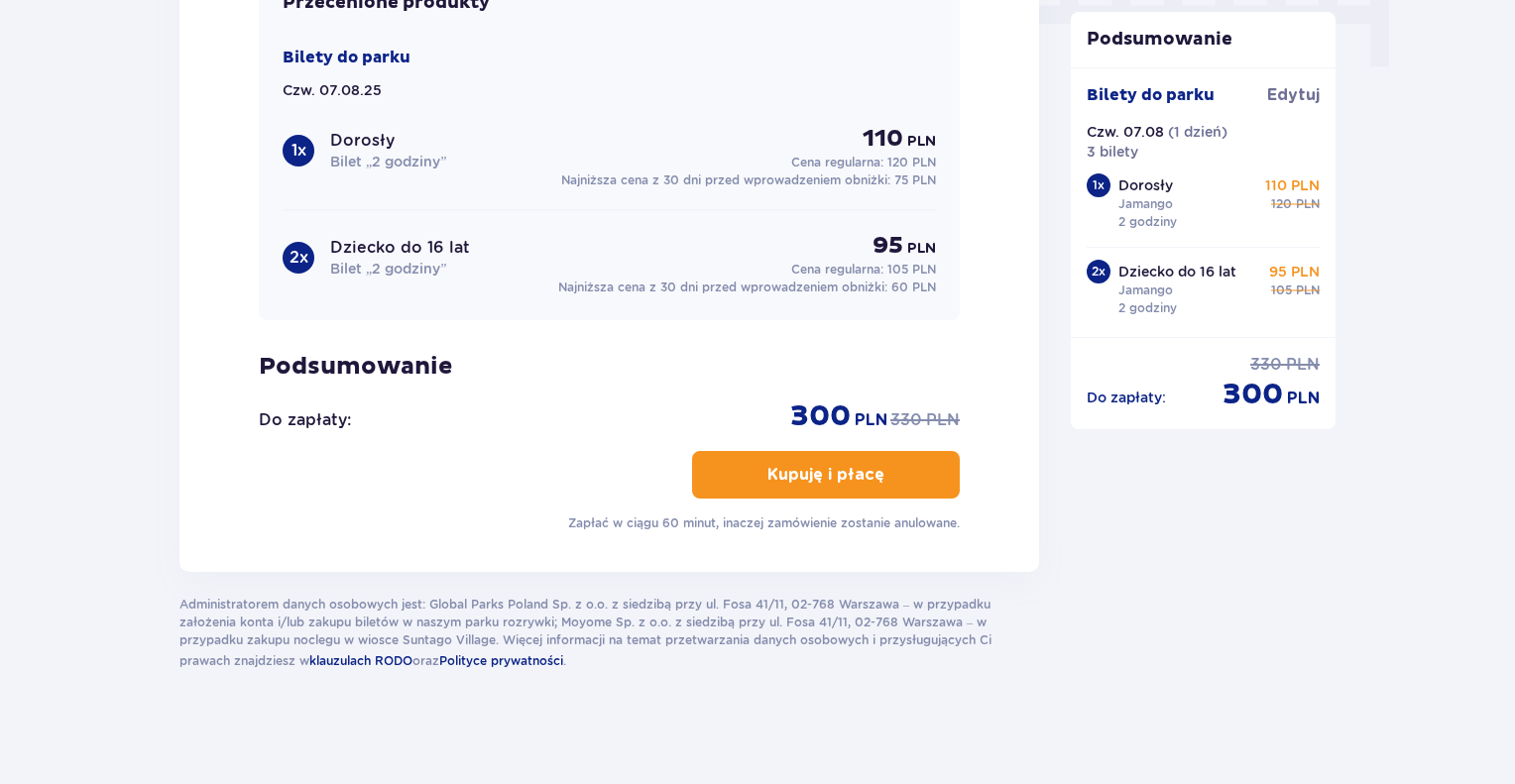 click on "Kupuję i płacę" at bounding box center (826, 475) 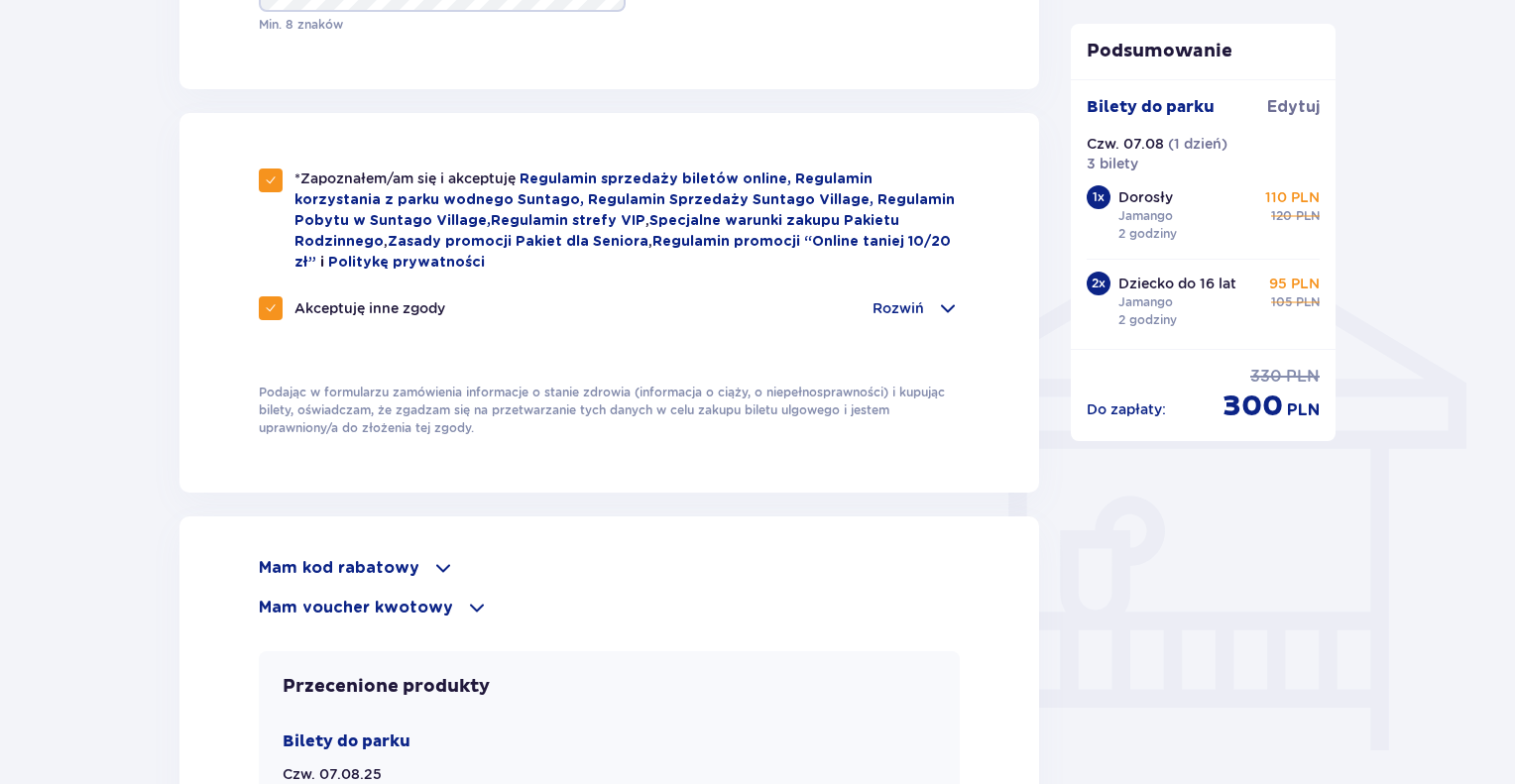 scroll, scrollTop: 2072, scrollLeft: 0, axis: vertical 